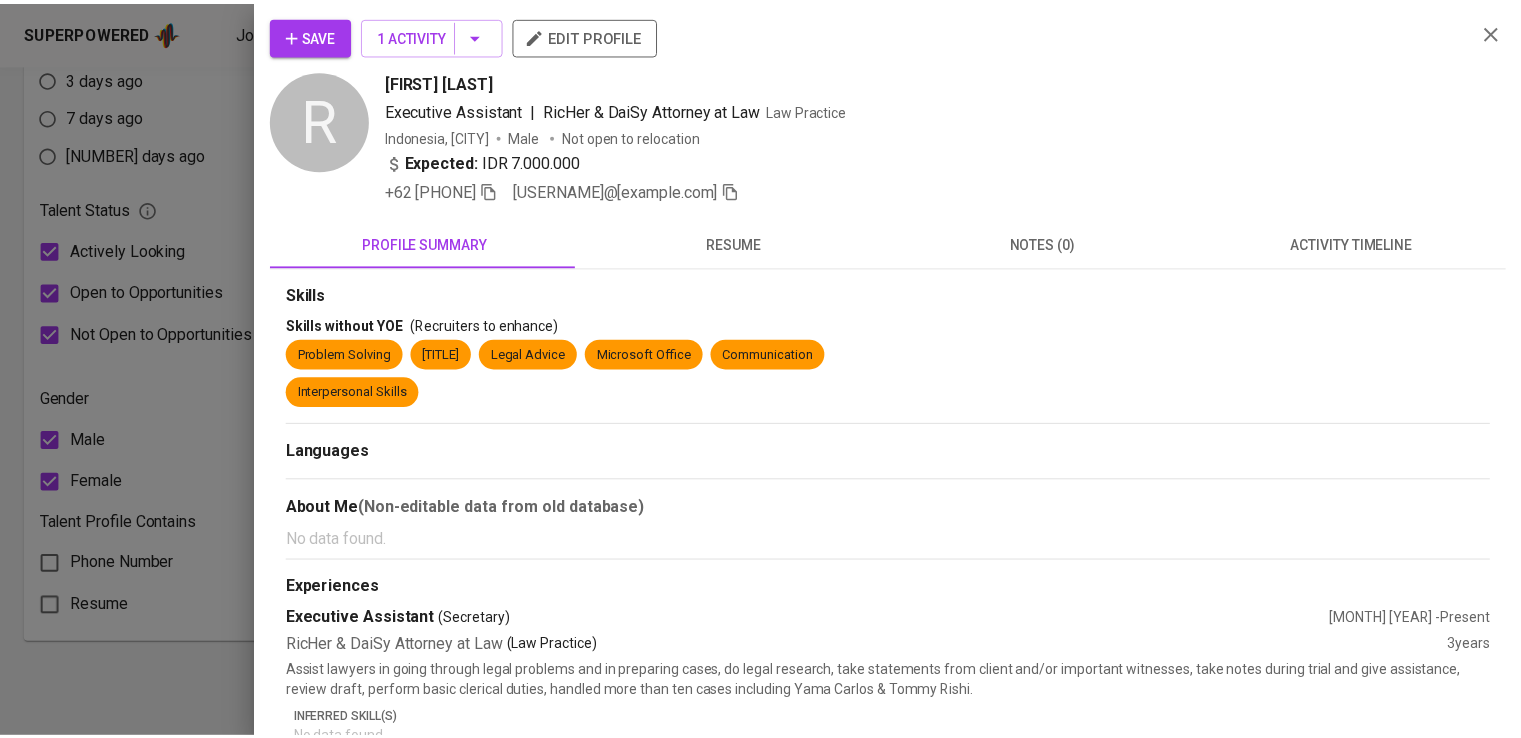 scroll, scrollTop: 1093, scrollLeft: 0, axis: vertical 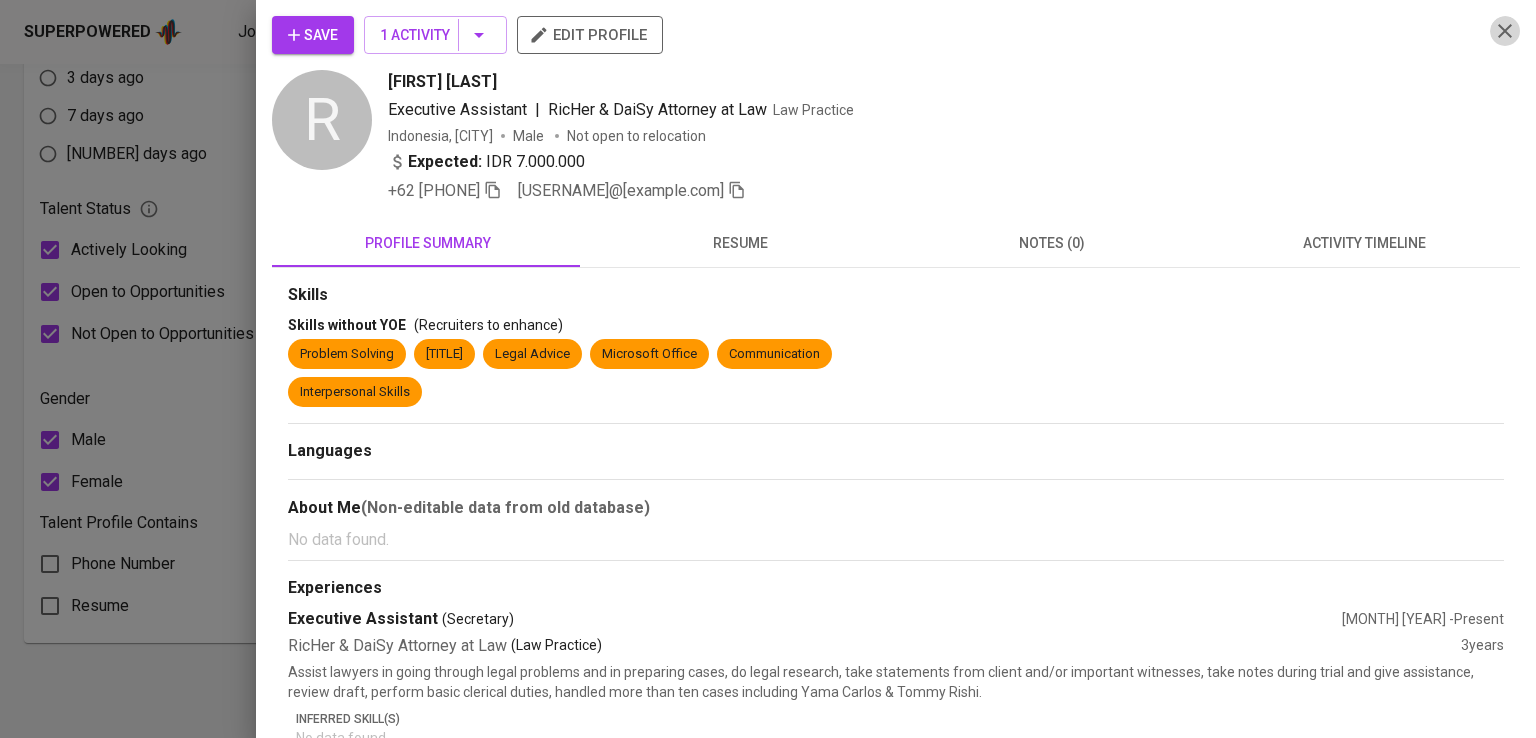 click 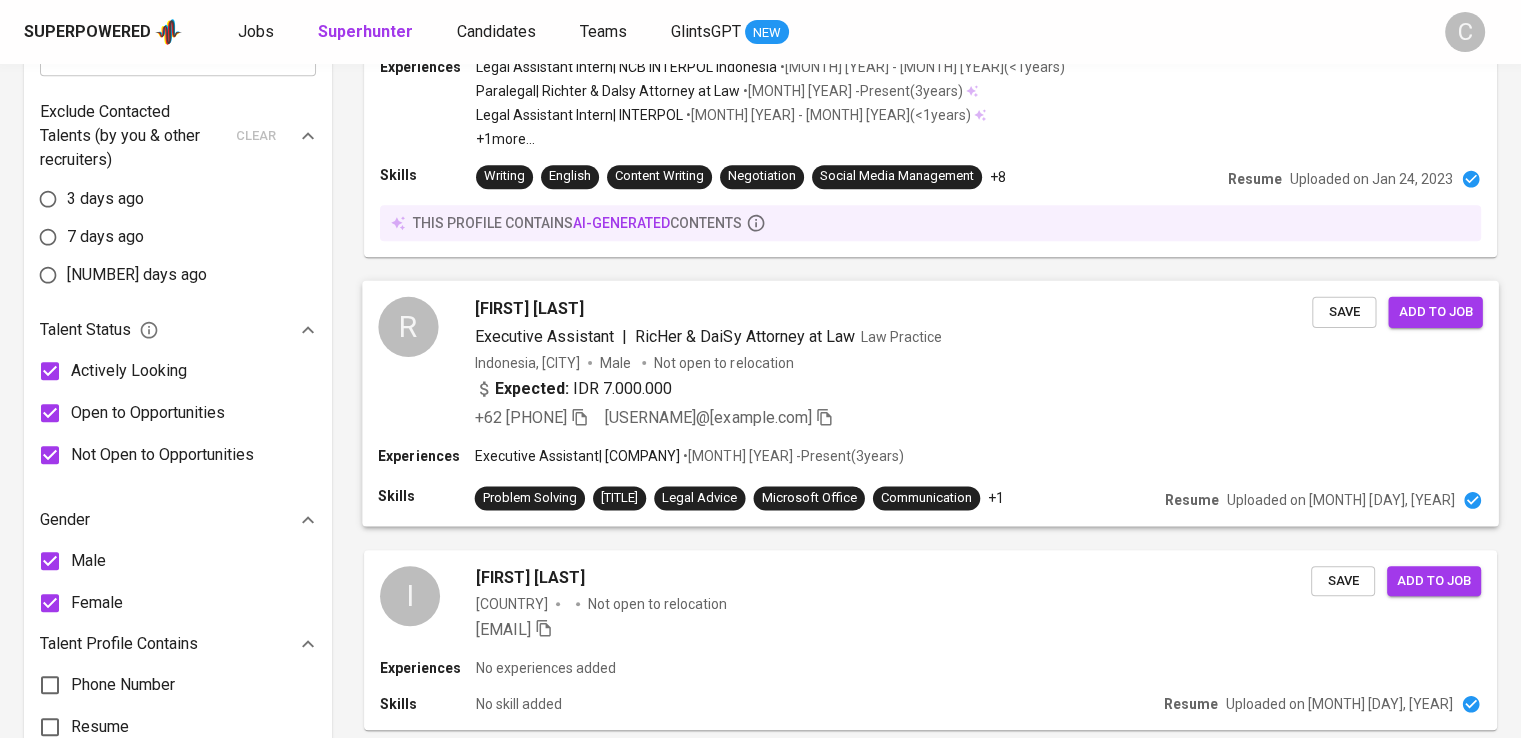 scroll, scrollTop: 0, scrollLeft: 0, axis: both 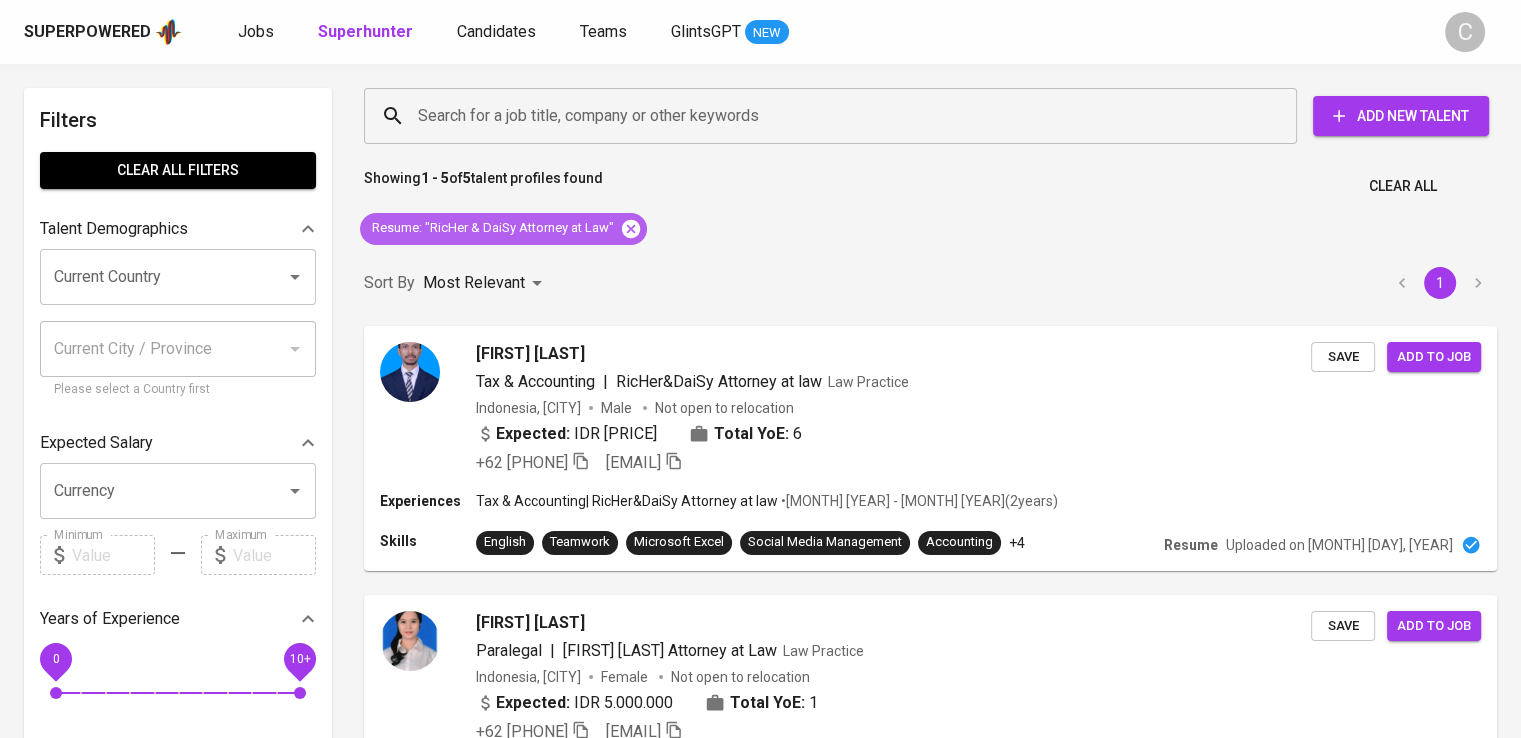 click 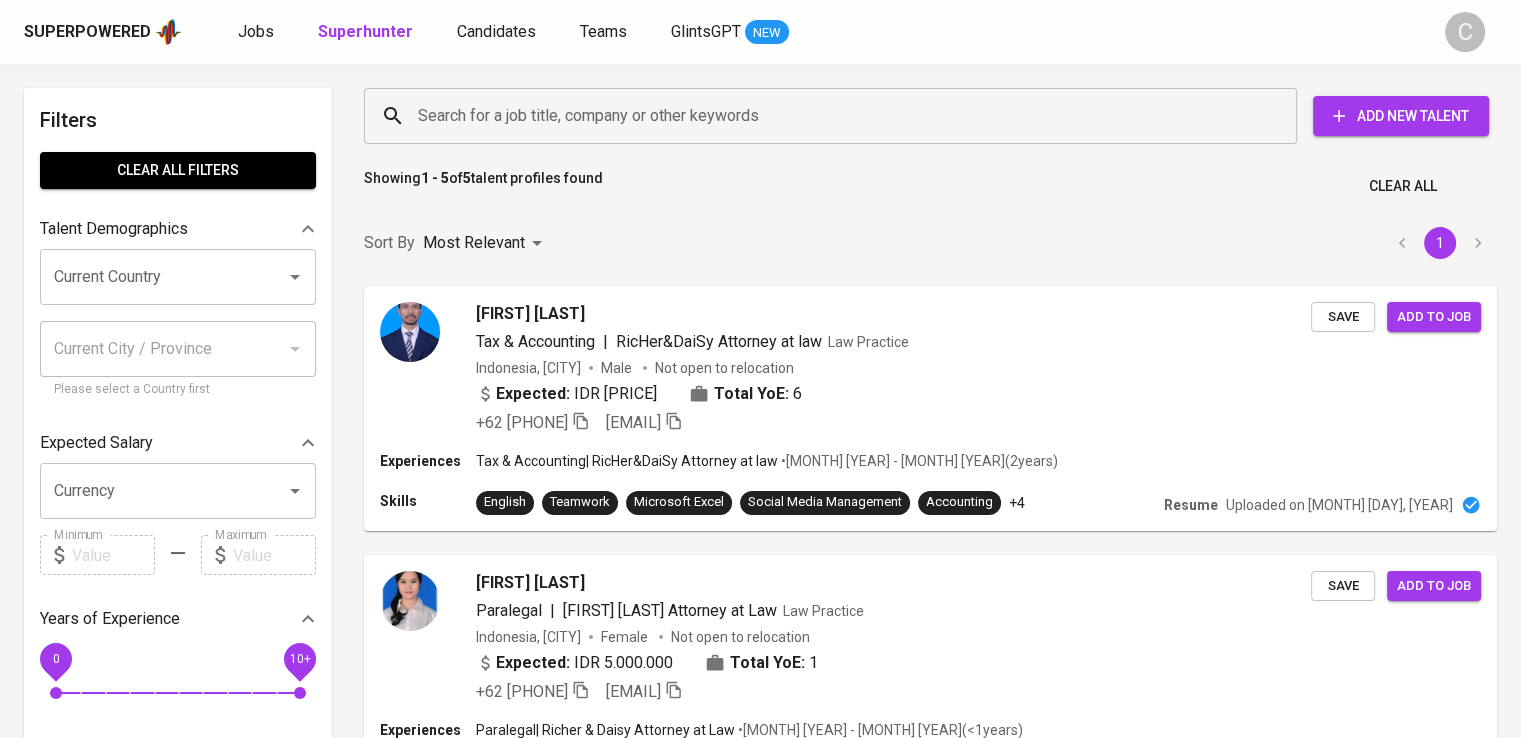 click on "Search for a job title, company or other keywords" at bounding box center (835, 116) 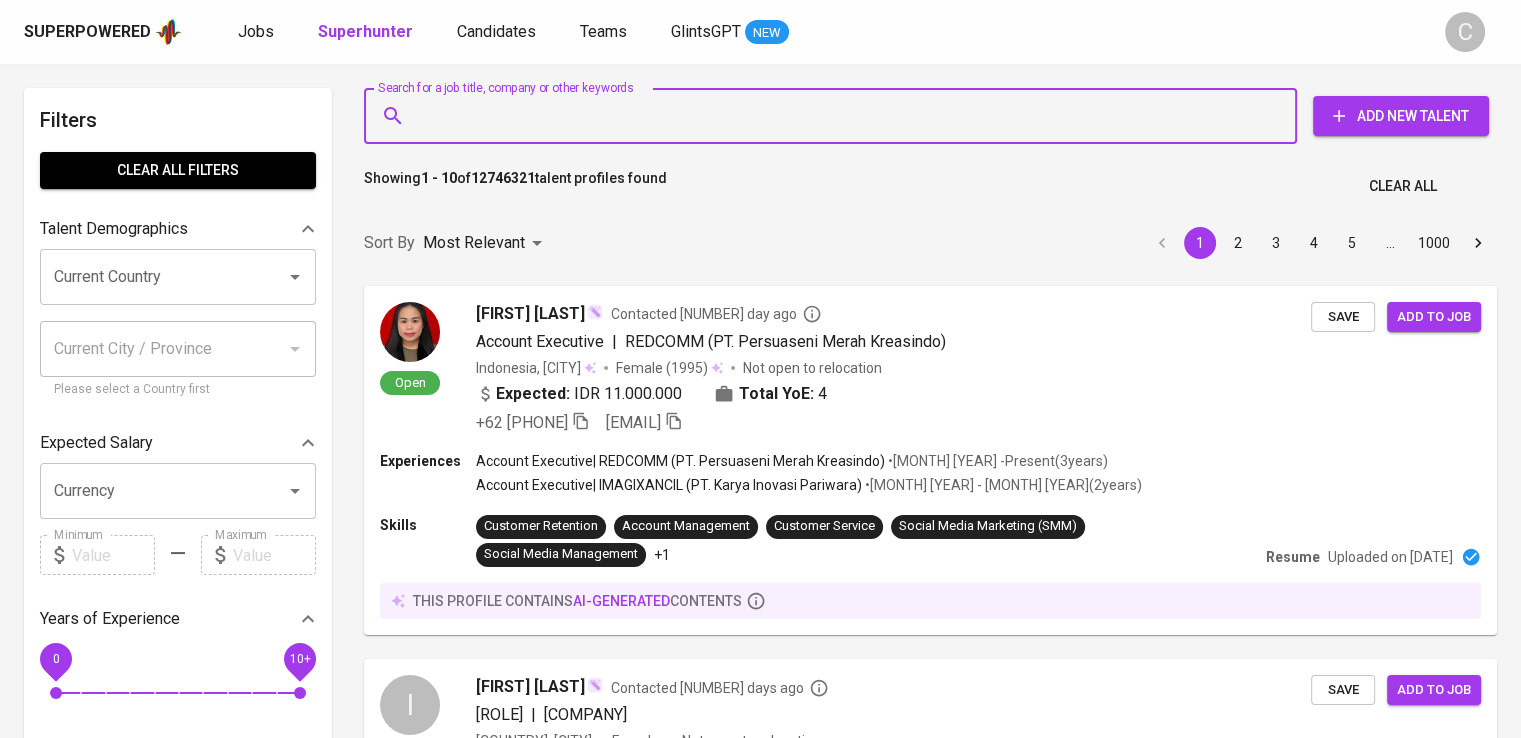 click on "Search for a job title, company or other keywords" at bounding box center (835, 116) 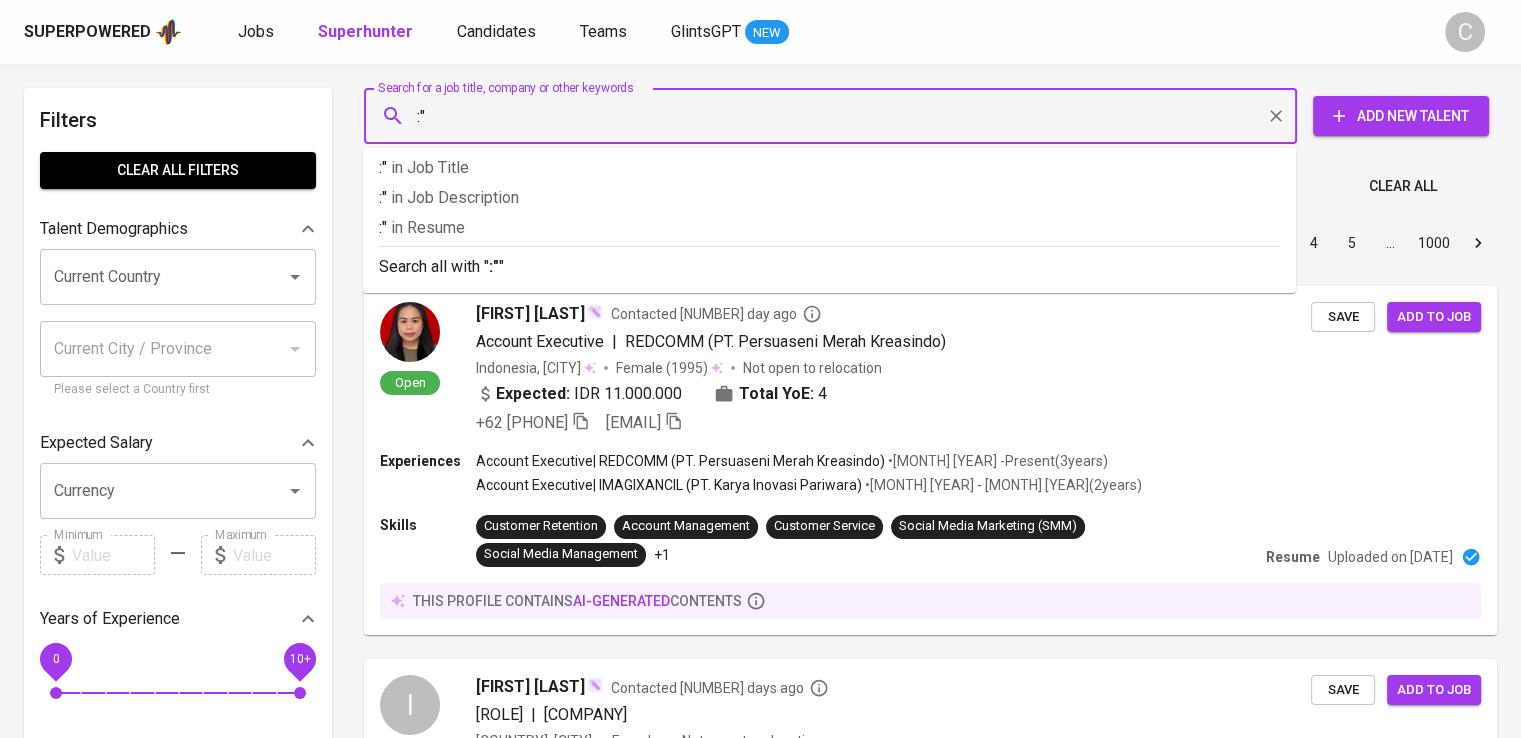 type on ":" 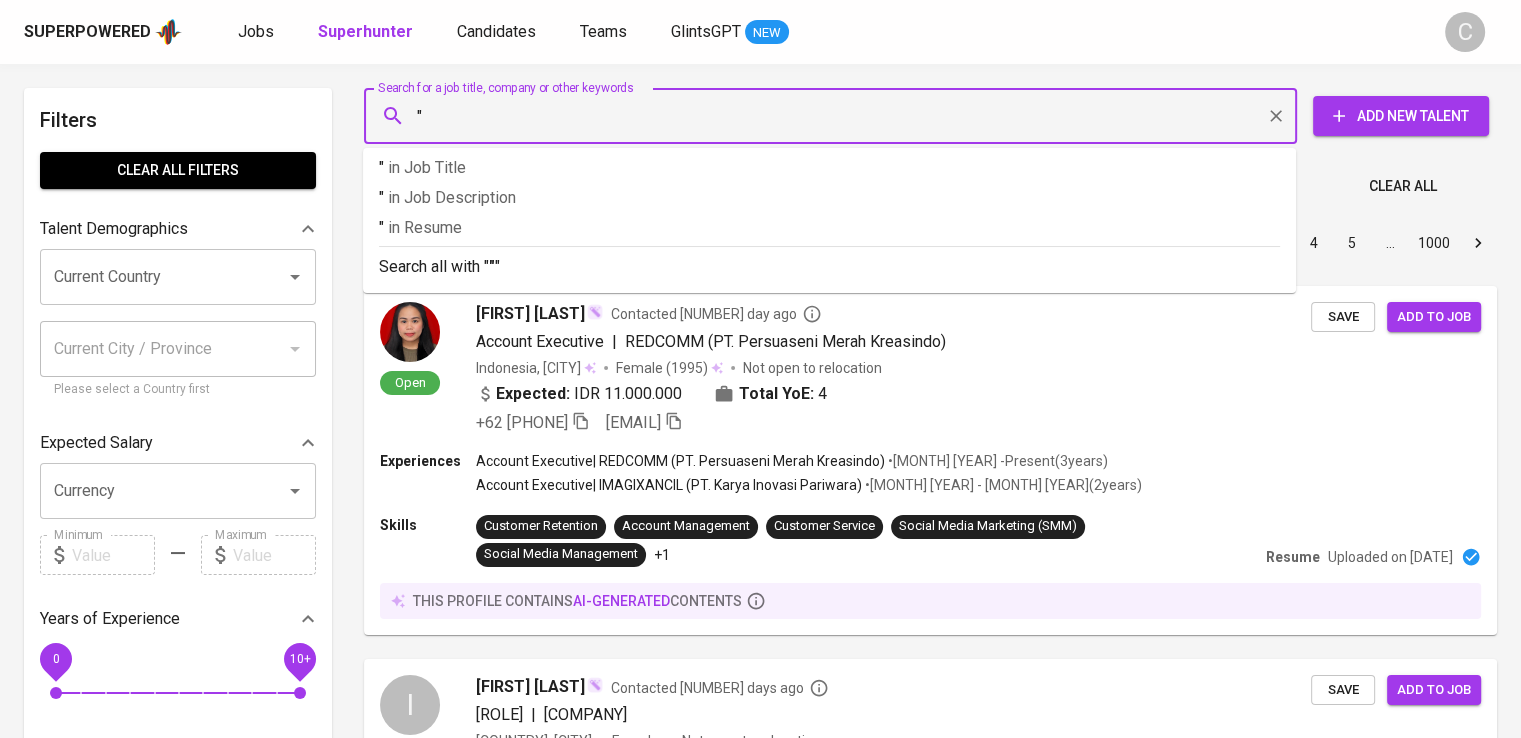 paste on "Sumbergas Sakti Prima" 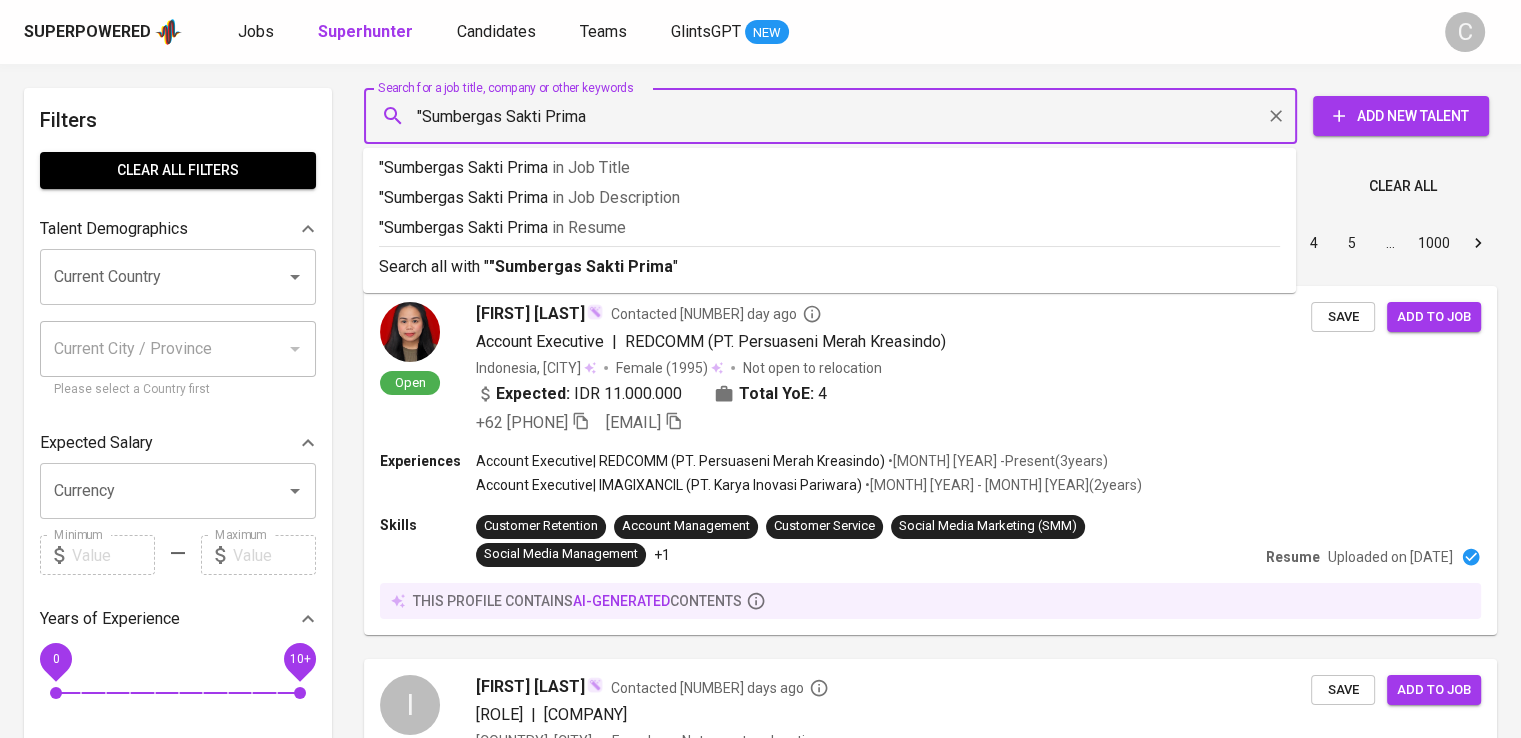type on ""Sumbergas Sakti Prima"" 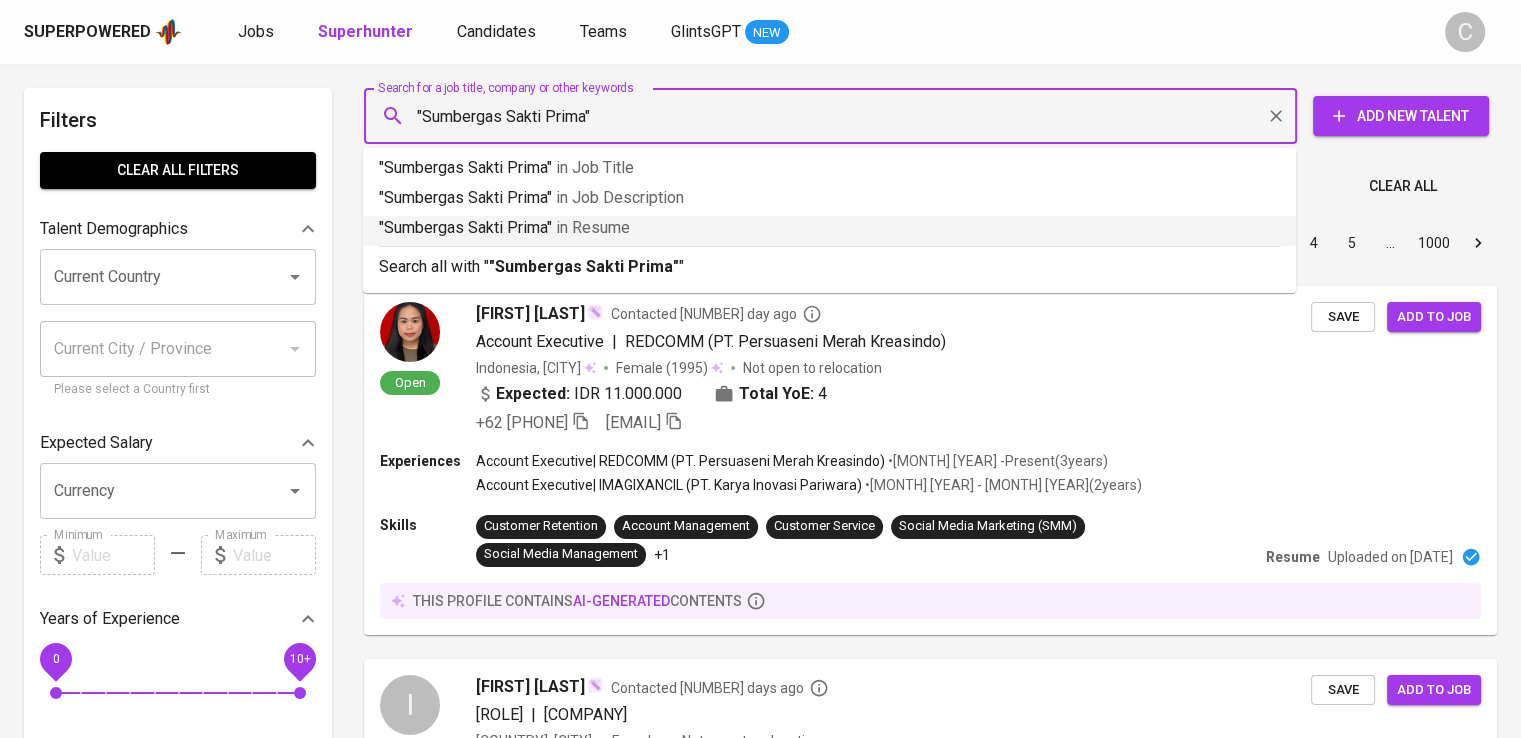 click on ""[COMPANY]"  in  Resume" at bounding box center [829, 228] 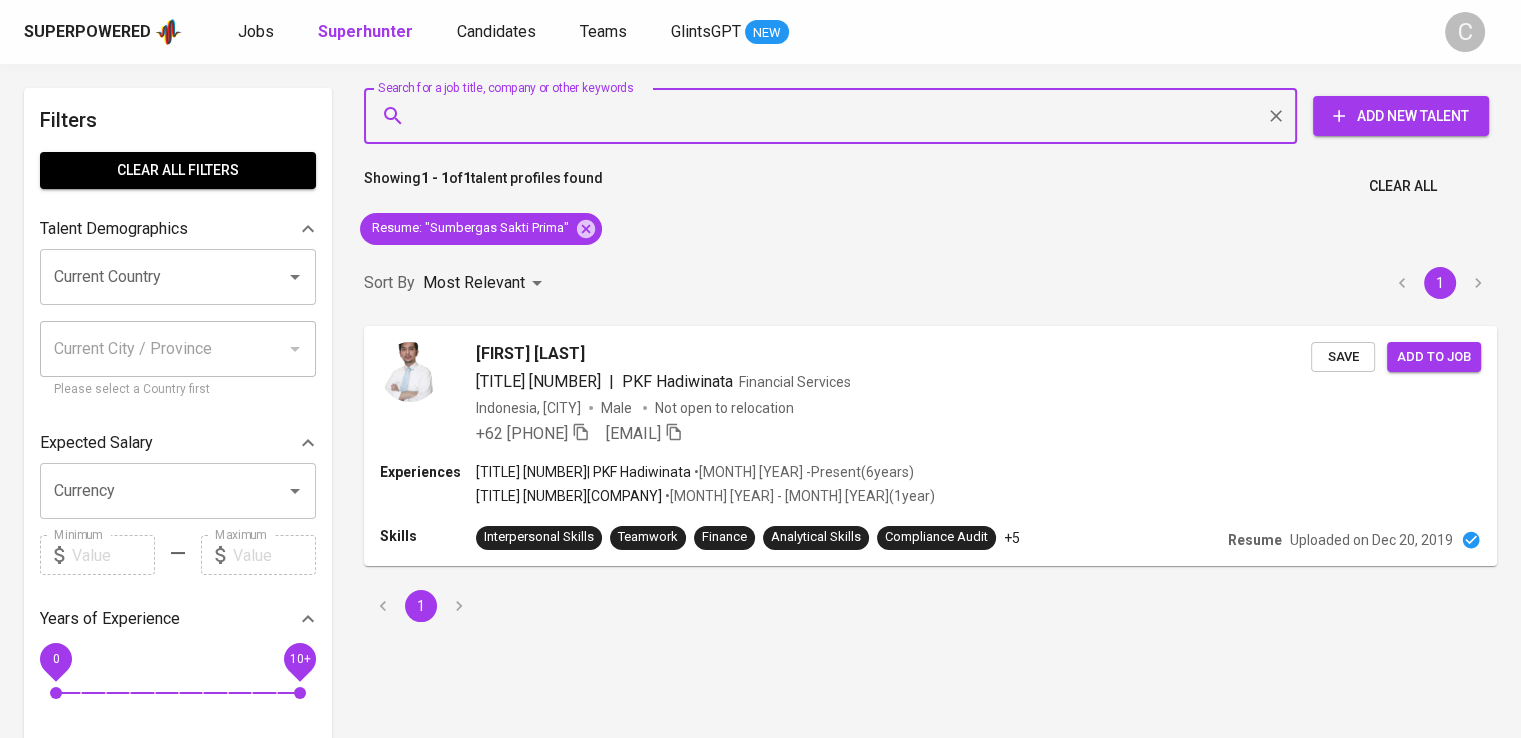 scroll, scrollTop: 95, scrollLeft: 0, axis: vertical 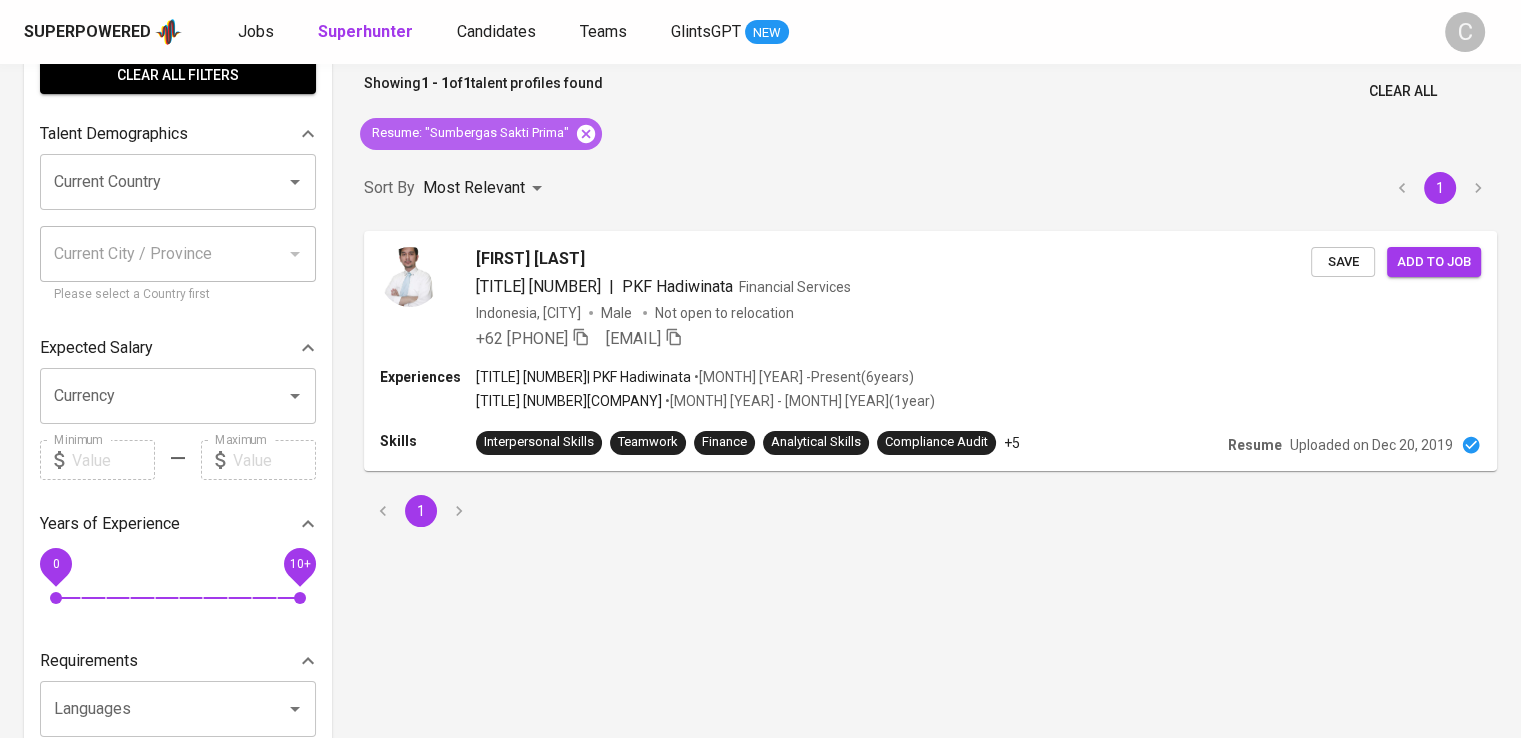 click 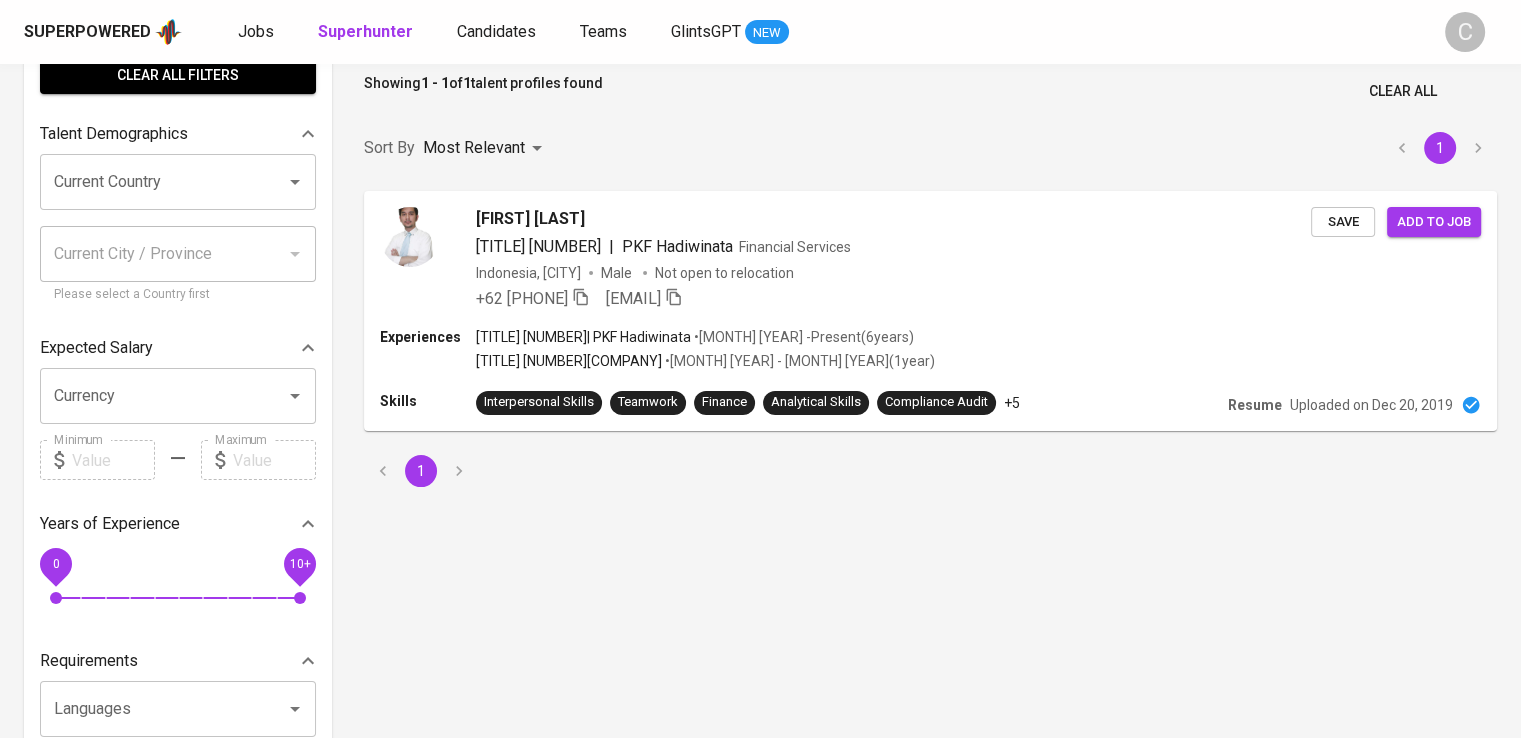 click on "Showing  1 - 1  of  1  talent profiles found Clear All" at bounding box center (930, 85) 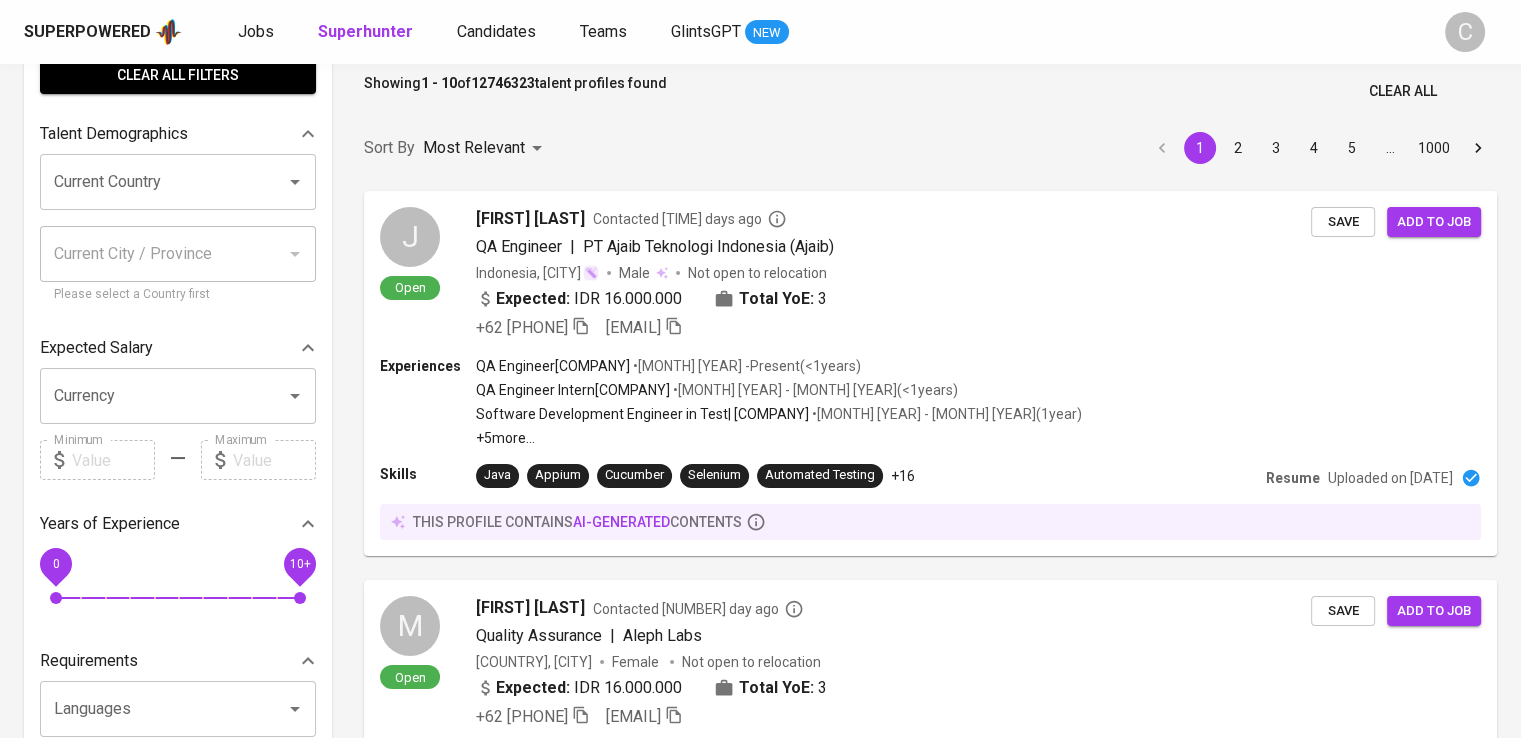 click on "Search for a job title, company or other keywords" at bounding box center (835, 21) 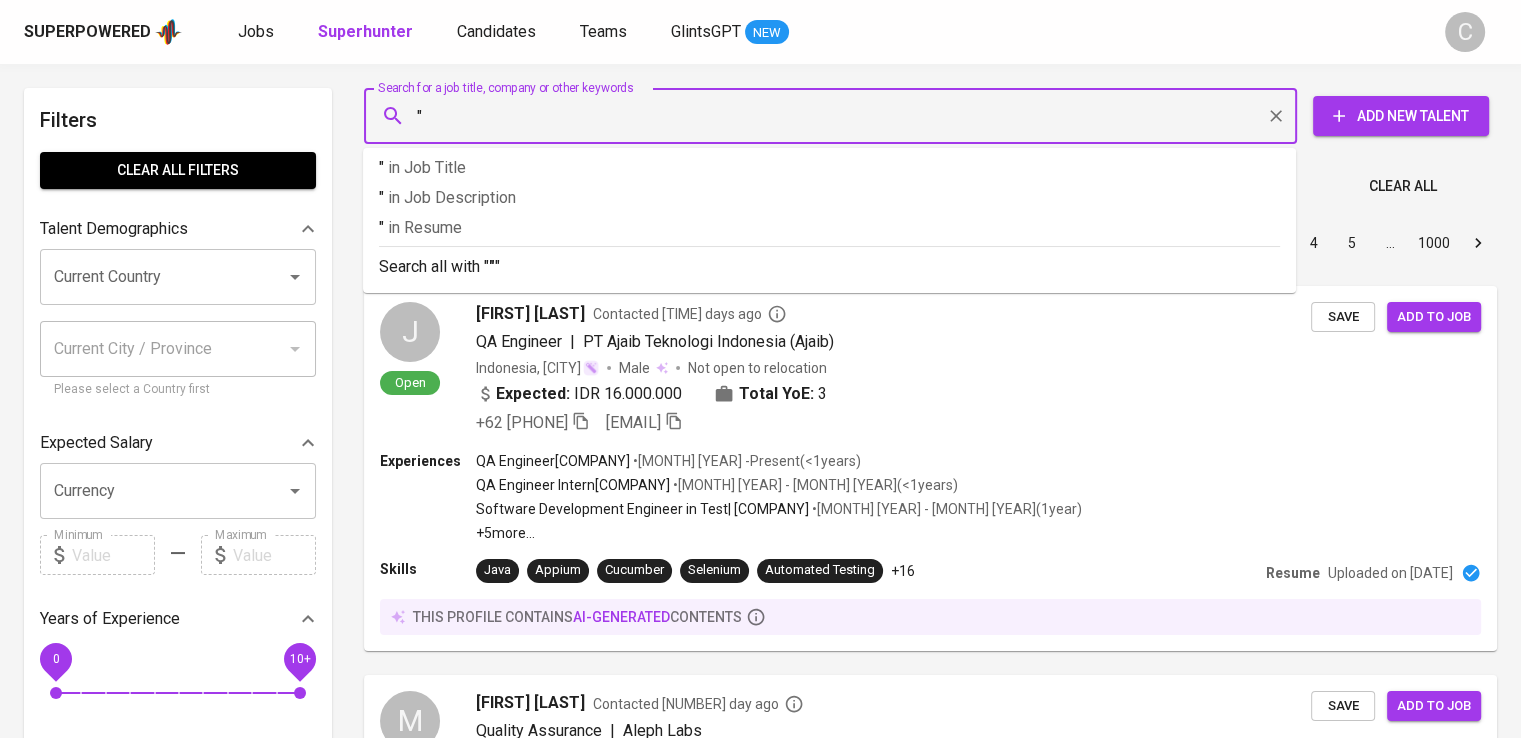 paste on "KANEFUSA INDONESIA" 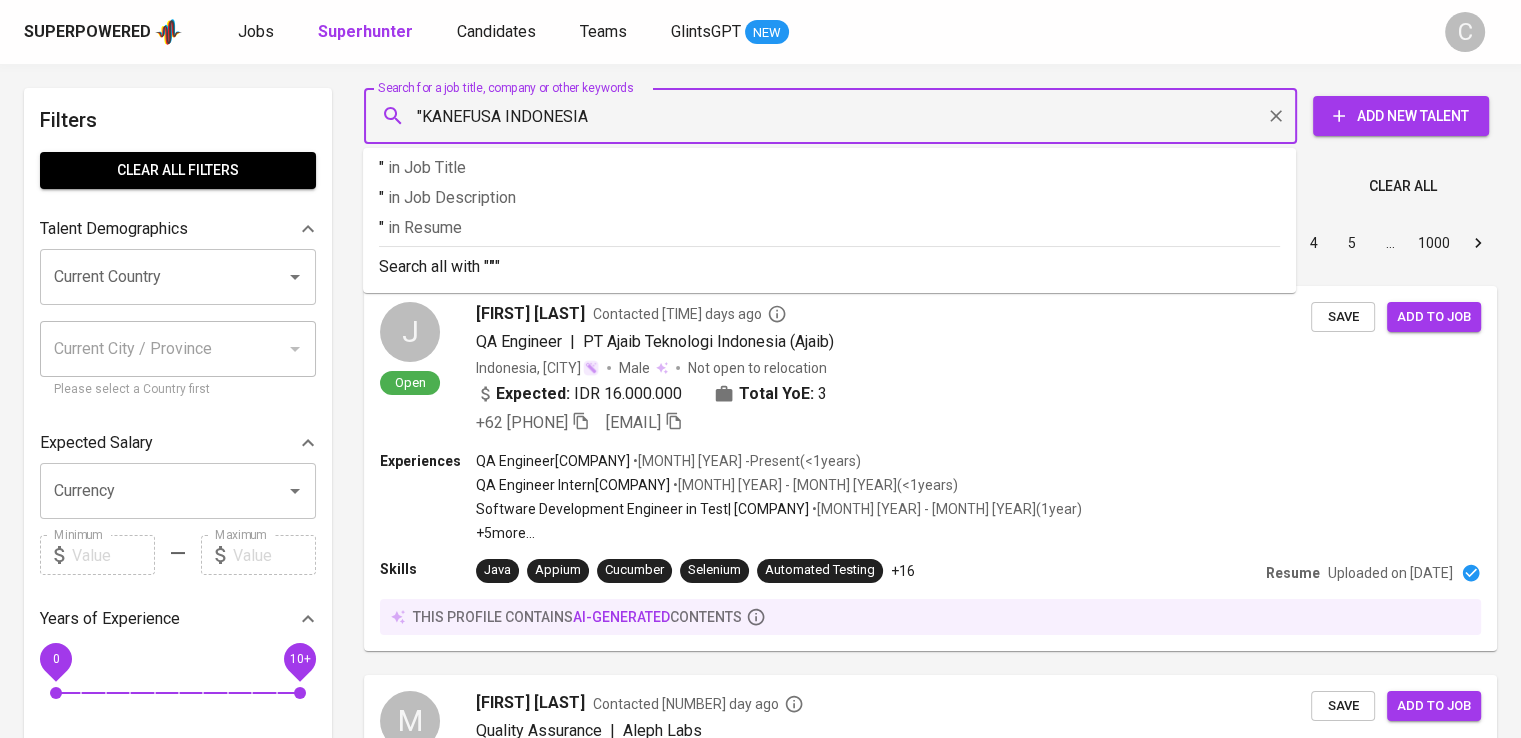 paste on "KANEFUSA INDONESIA" 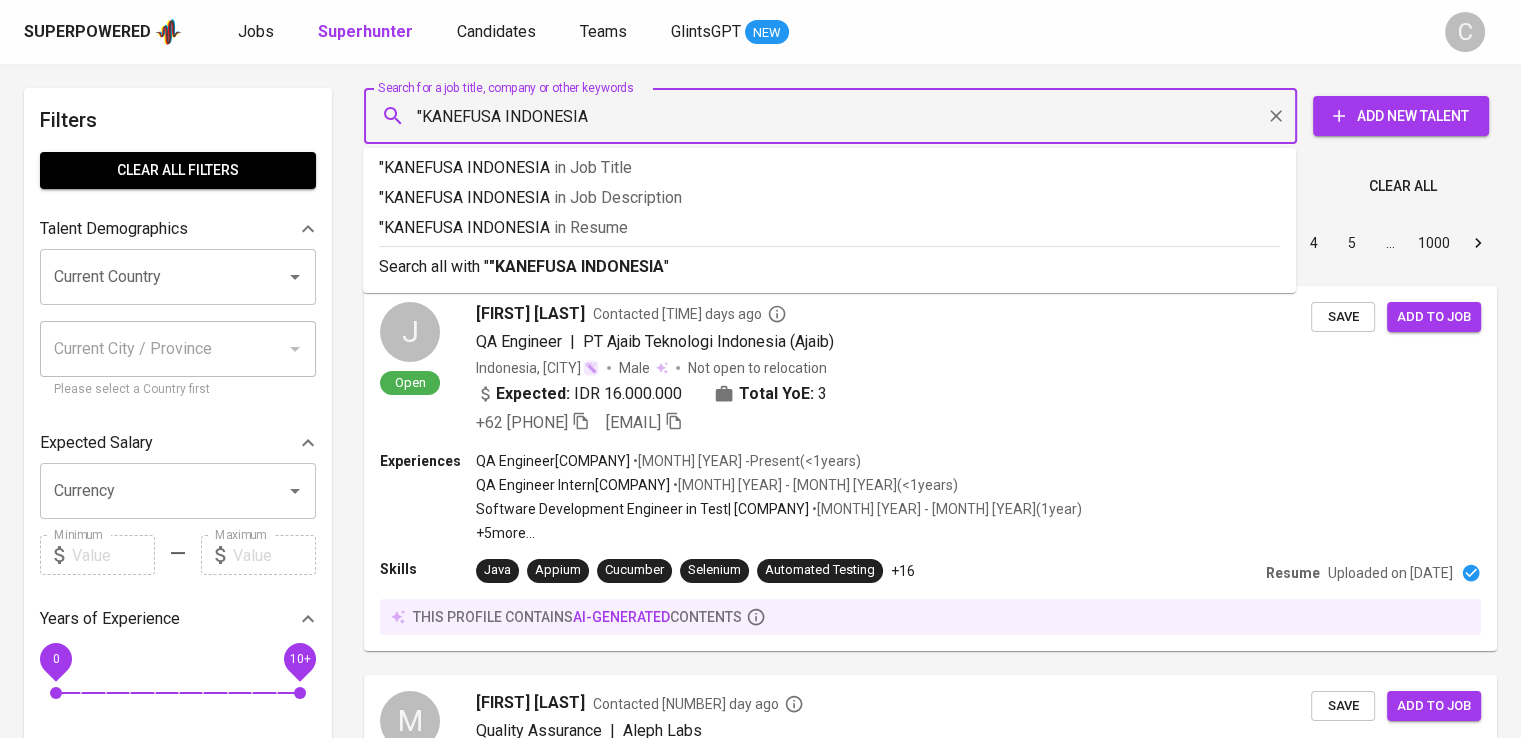type on ""KANEFUSA INDONESIA"" 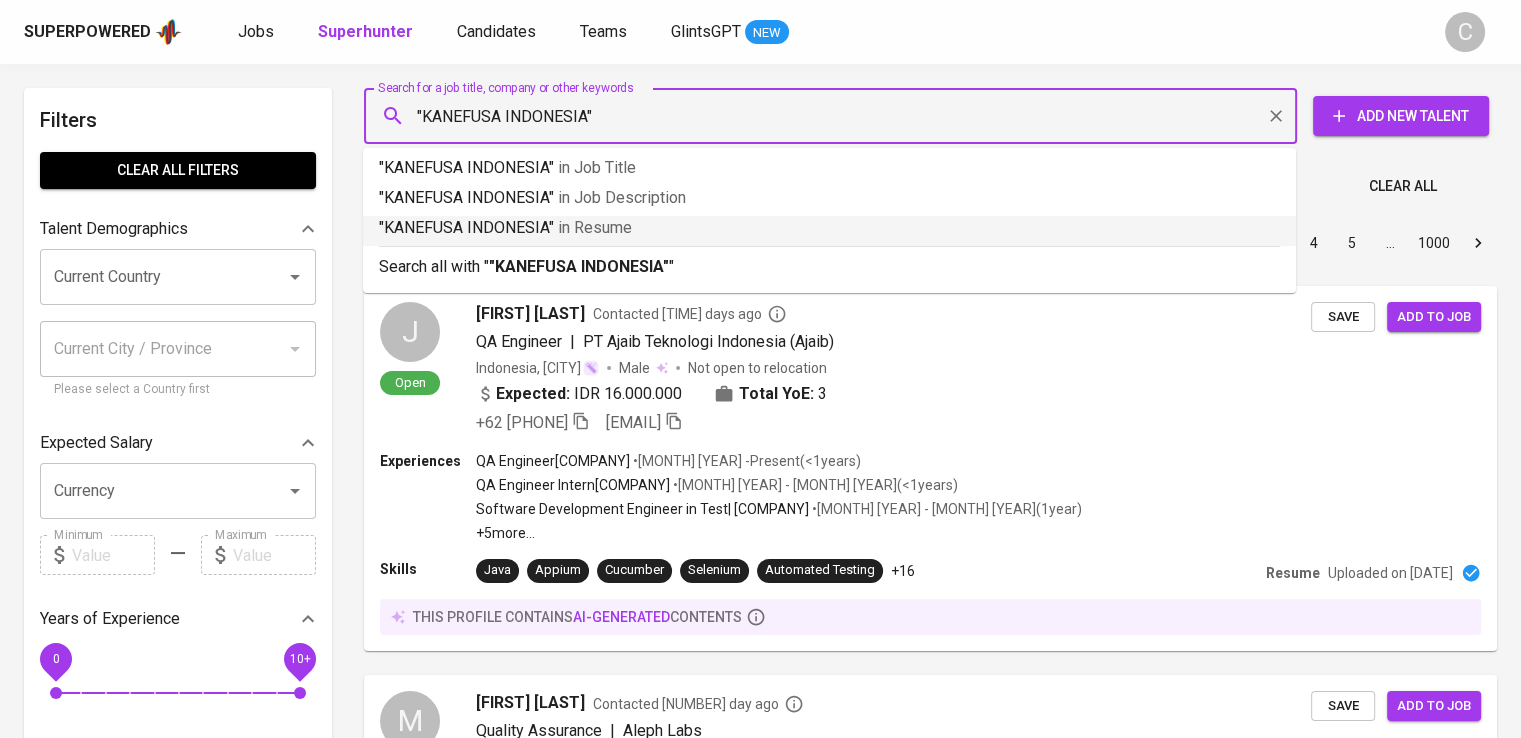 click on "Resume" at bounding box center (829, 231) 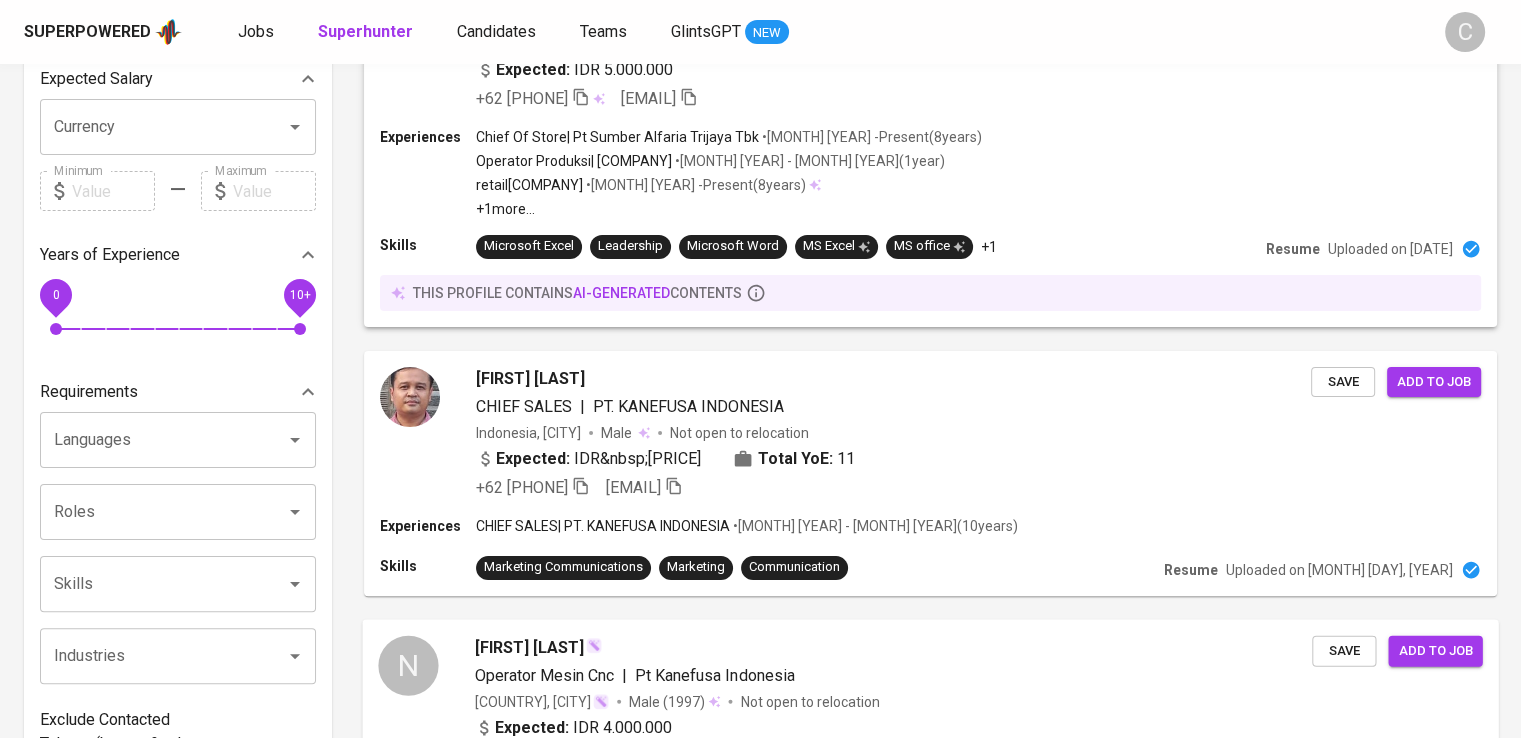 scroll, scrollTop: 364, scrollLeft: 0, axis: vertical 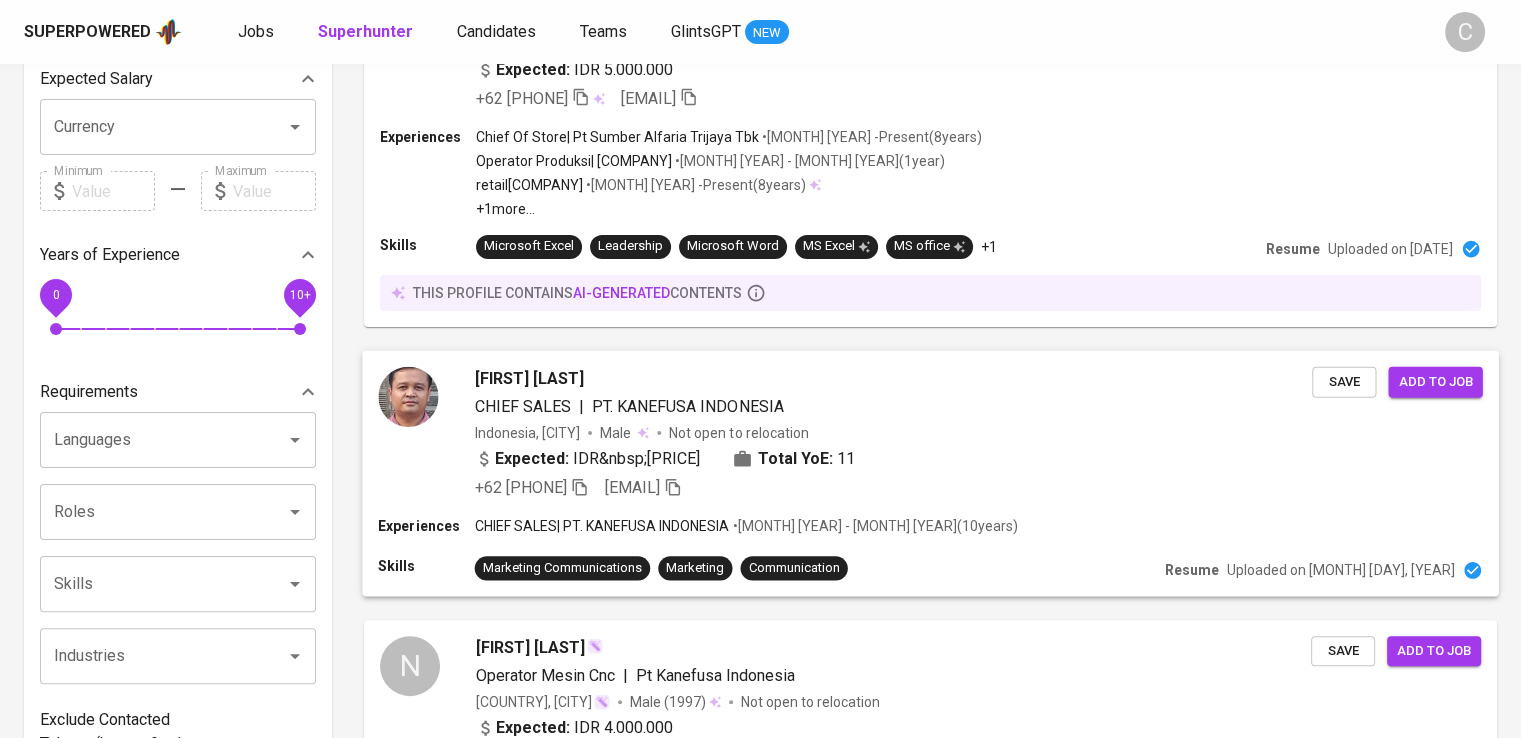 click on "PT. KANEFUSA INDONESIA" at bounding box center [688, 405] 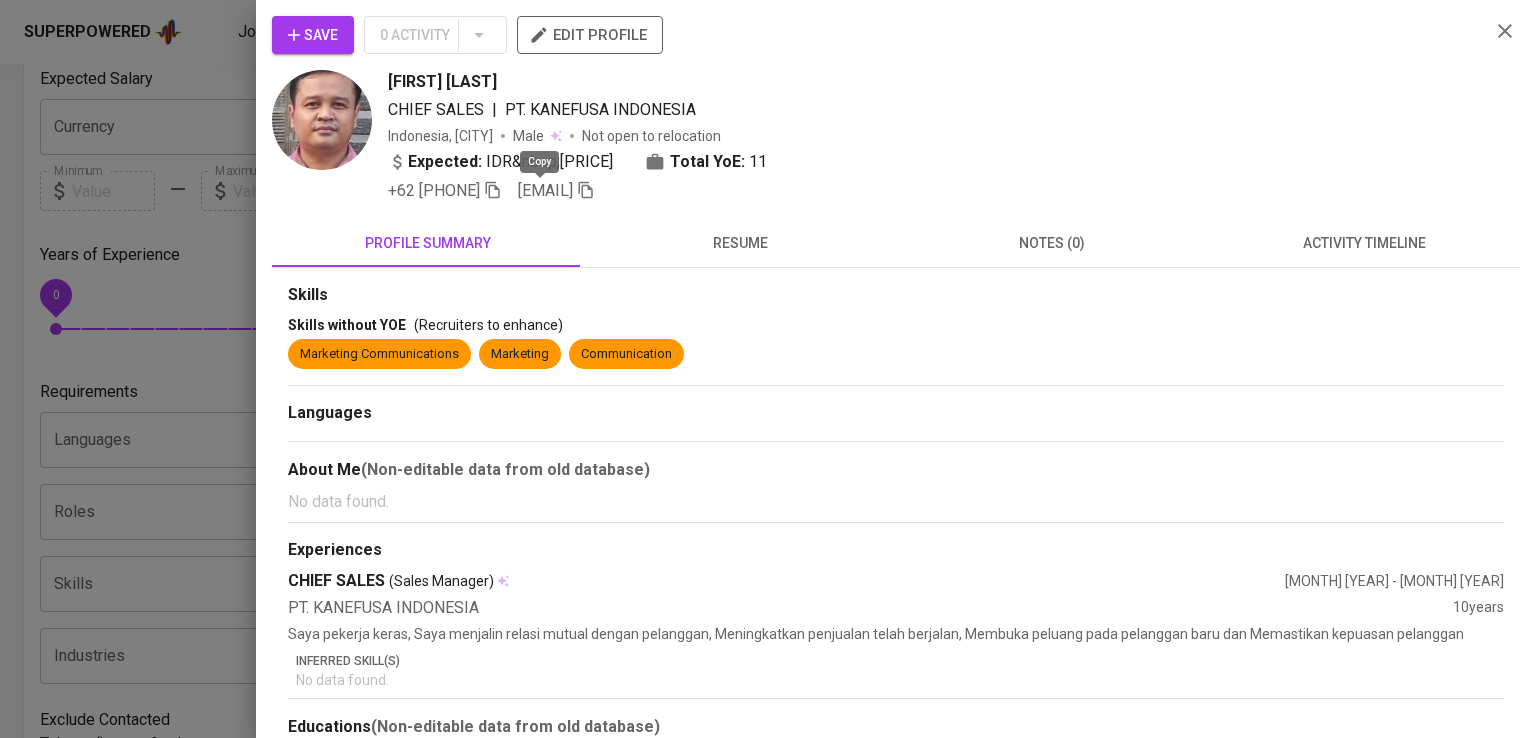 click 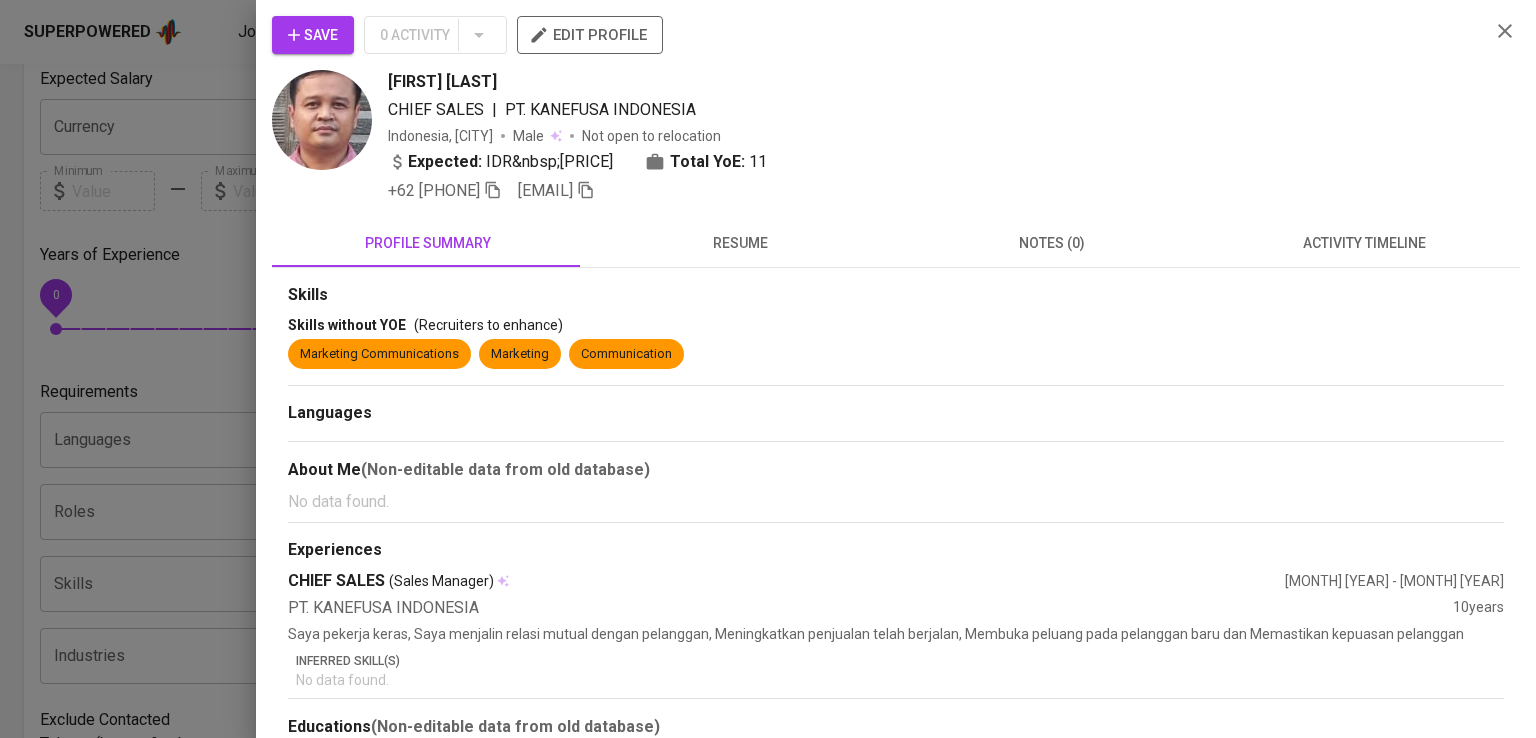 click on "CHIEF SALES | PT. KANEFUSA INDONESIA" at bounding box center (931, 110) 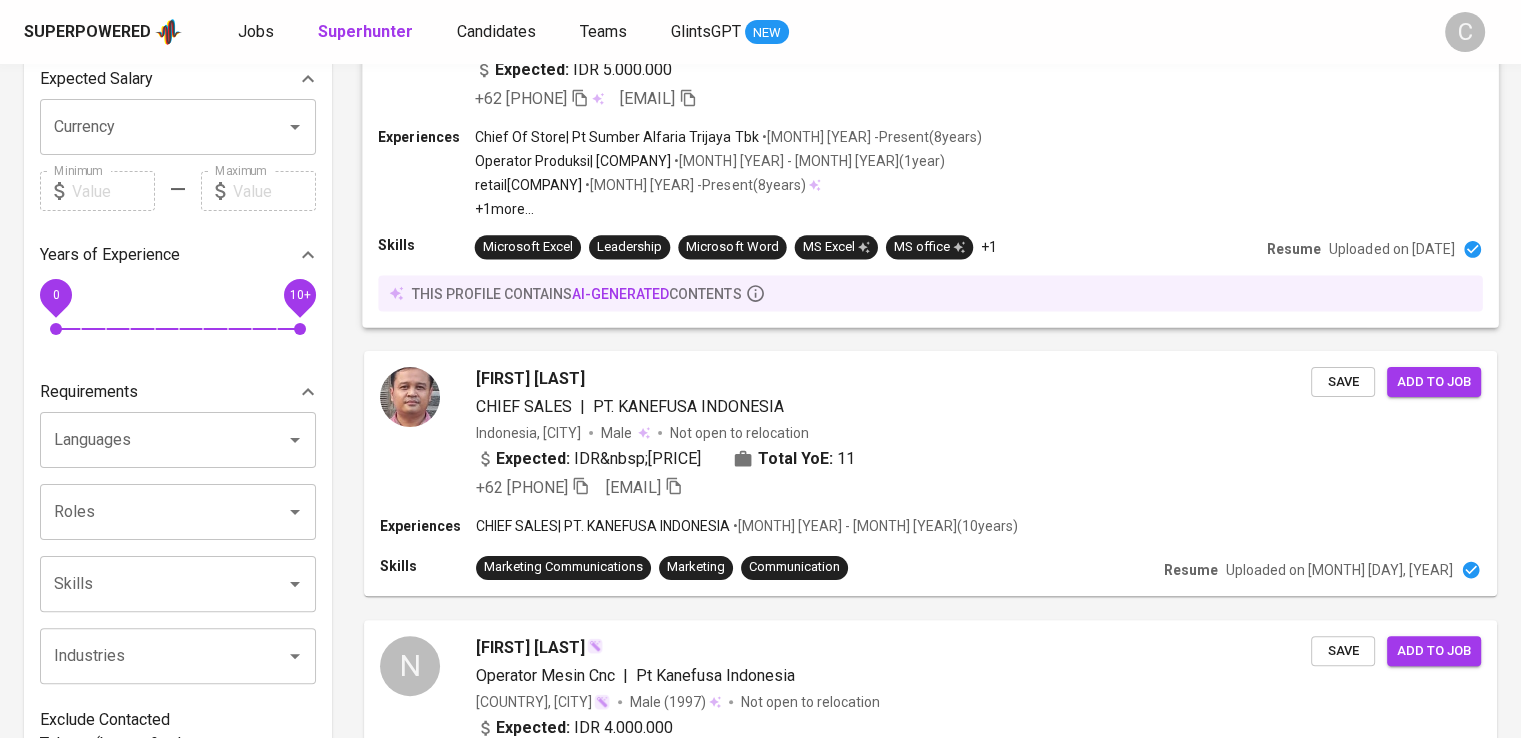 scroll, scrollTop: 0, scrollLeft: 0, axis: both 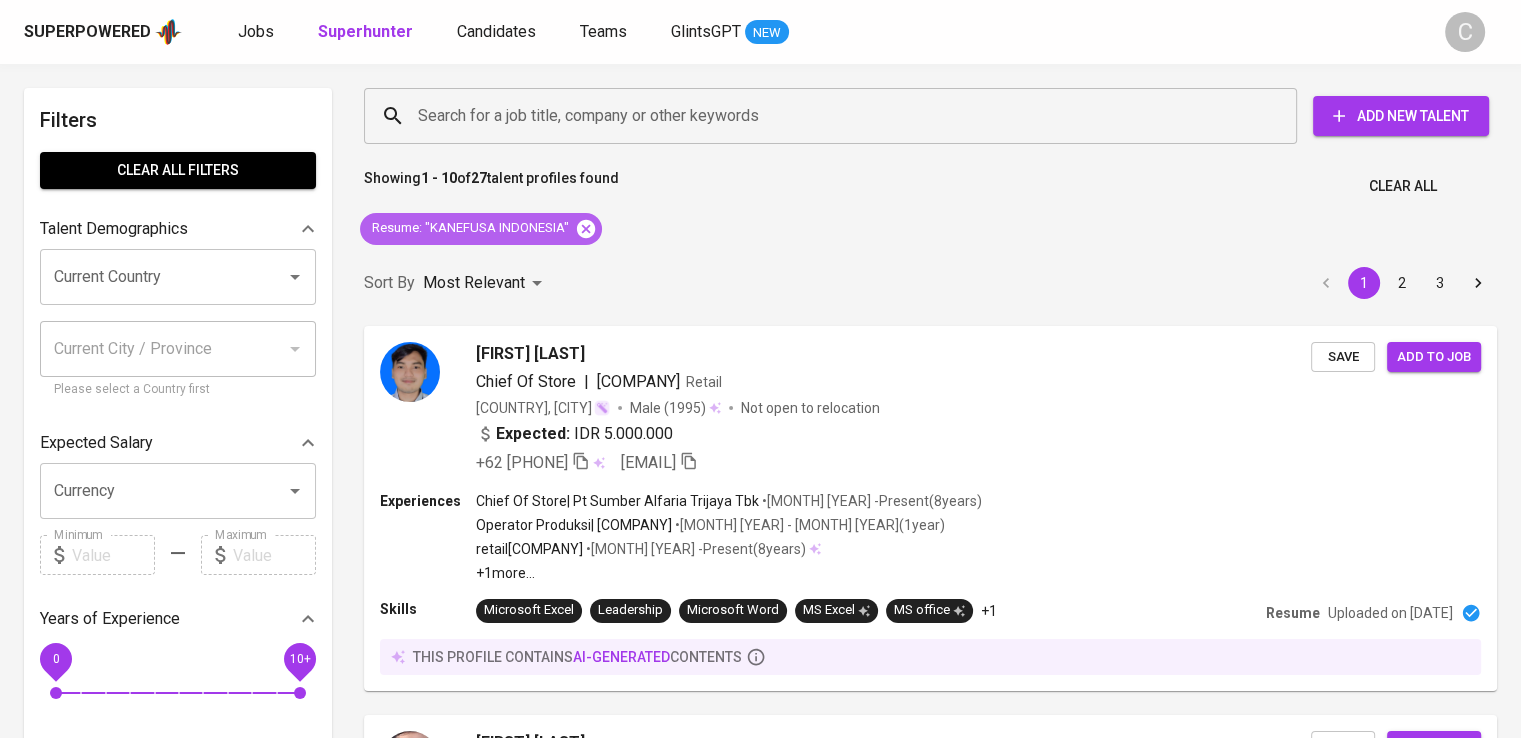 click 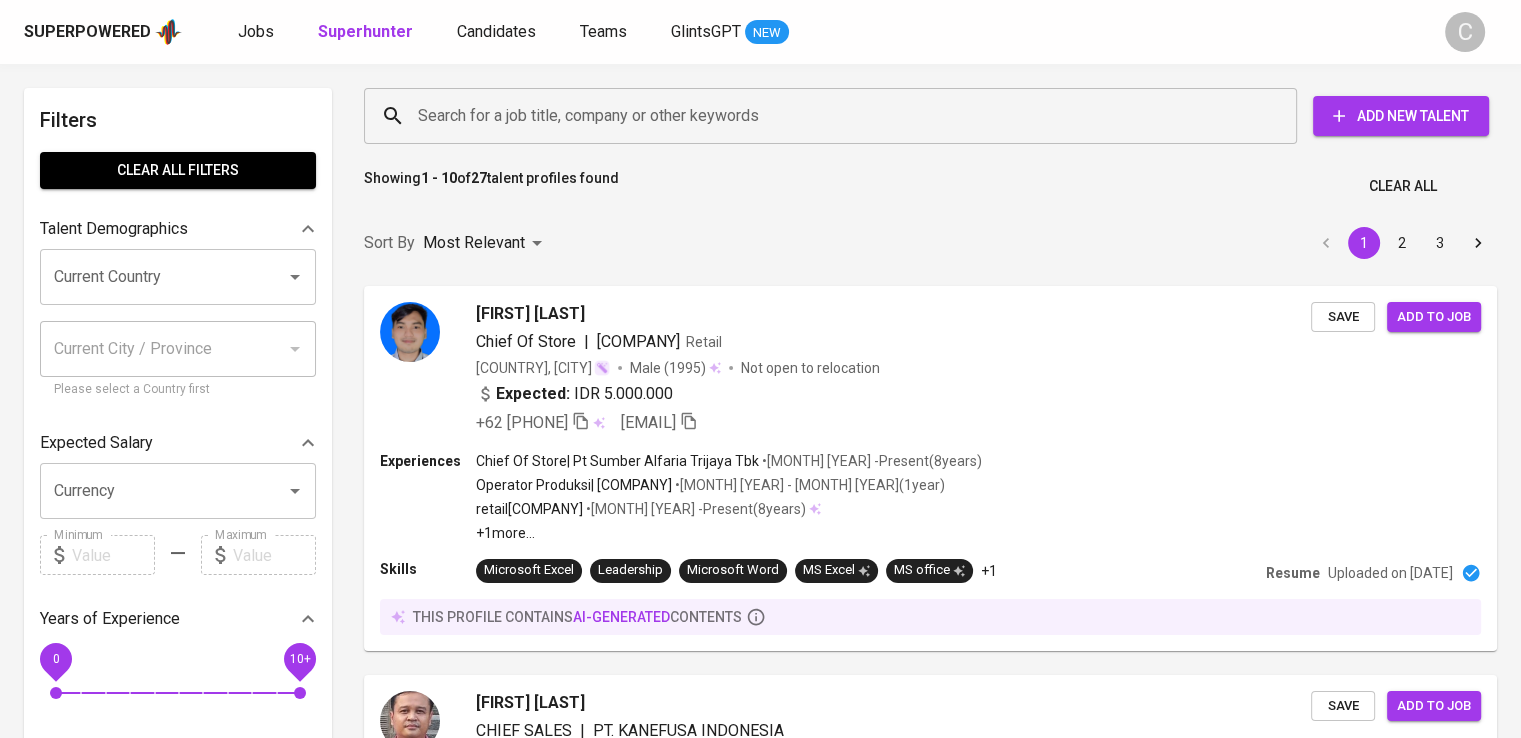 click on "Search for a job title, company or other keywords" at bounding box center [830, 116] 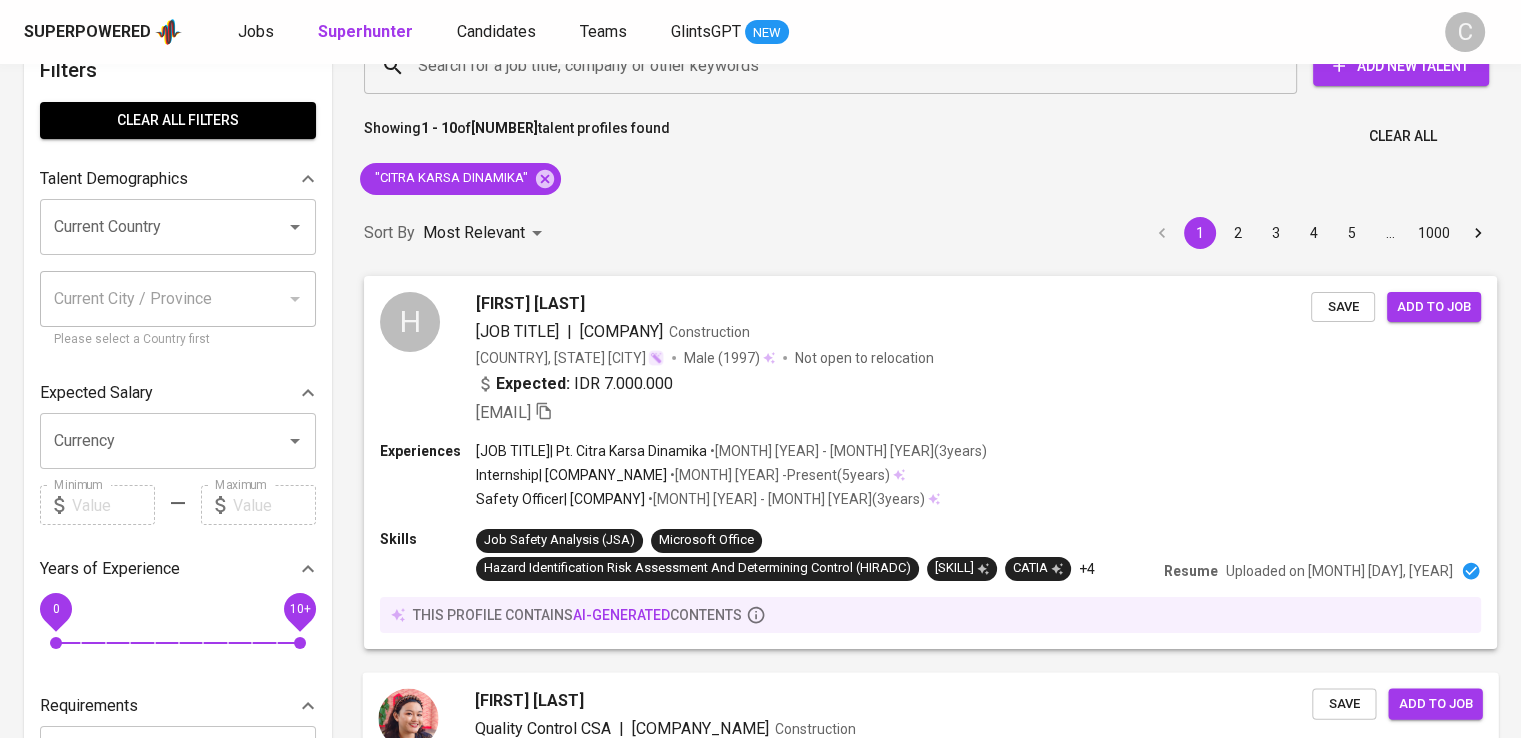 scroll, scrollTop: 440, scrollLeft: 0, axis: vertical 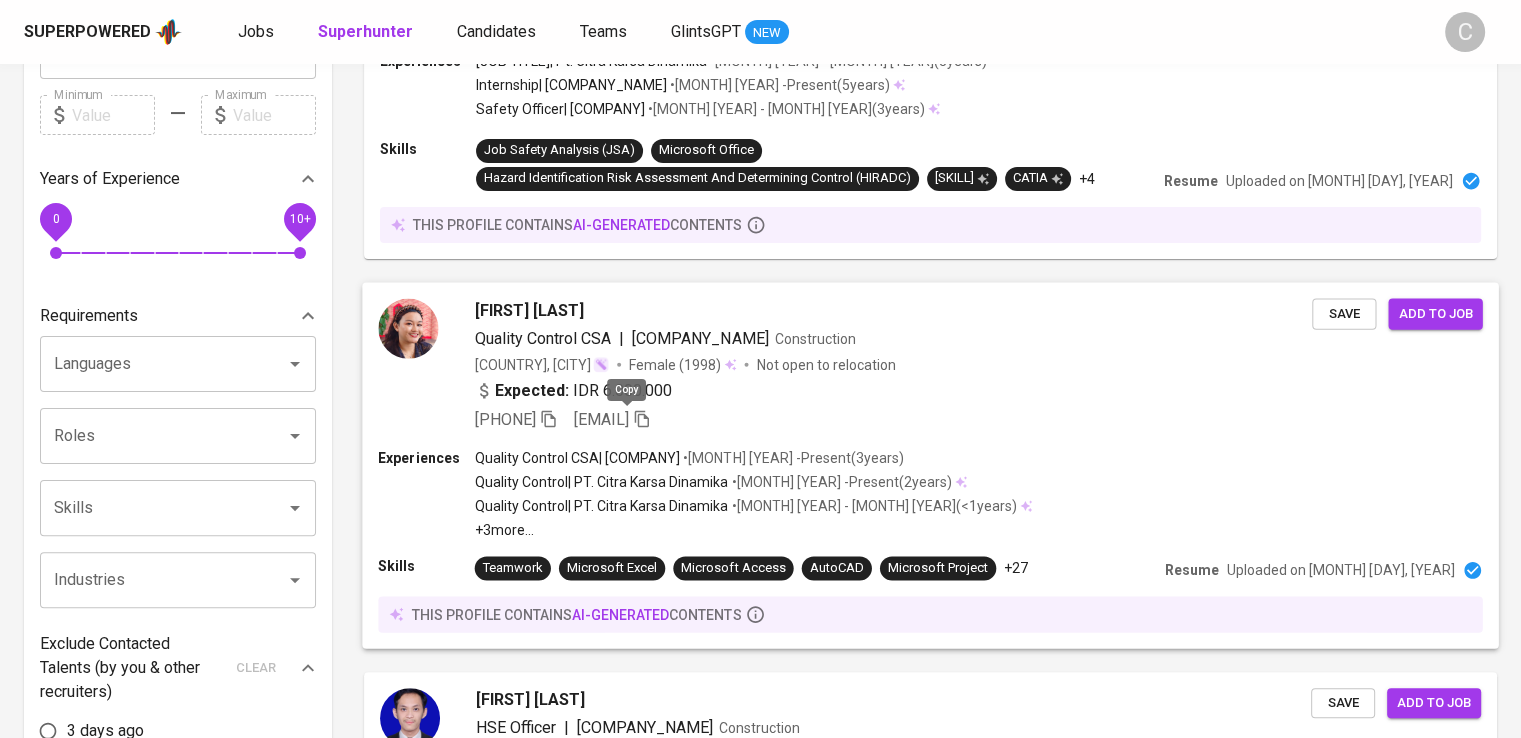 click 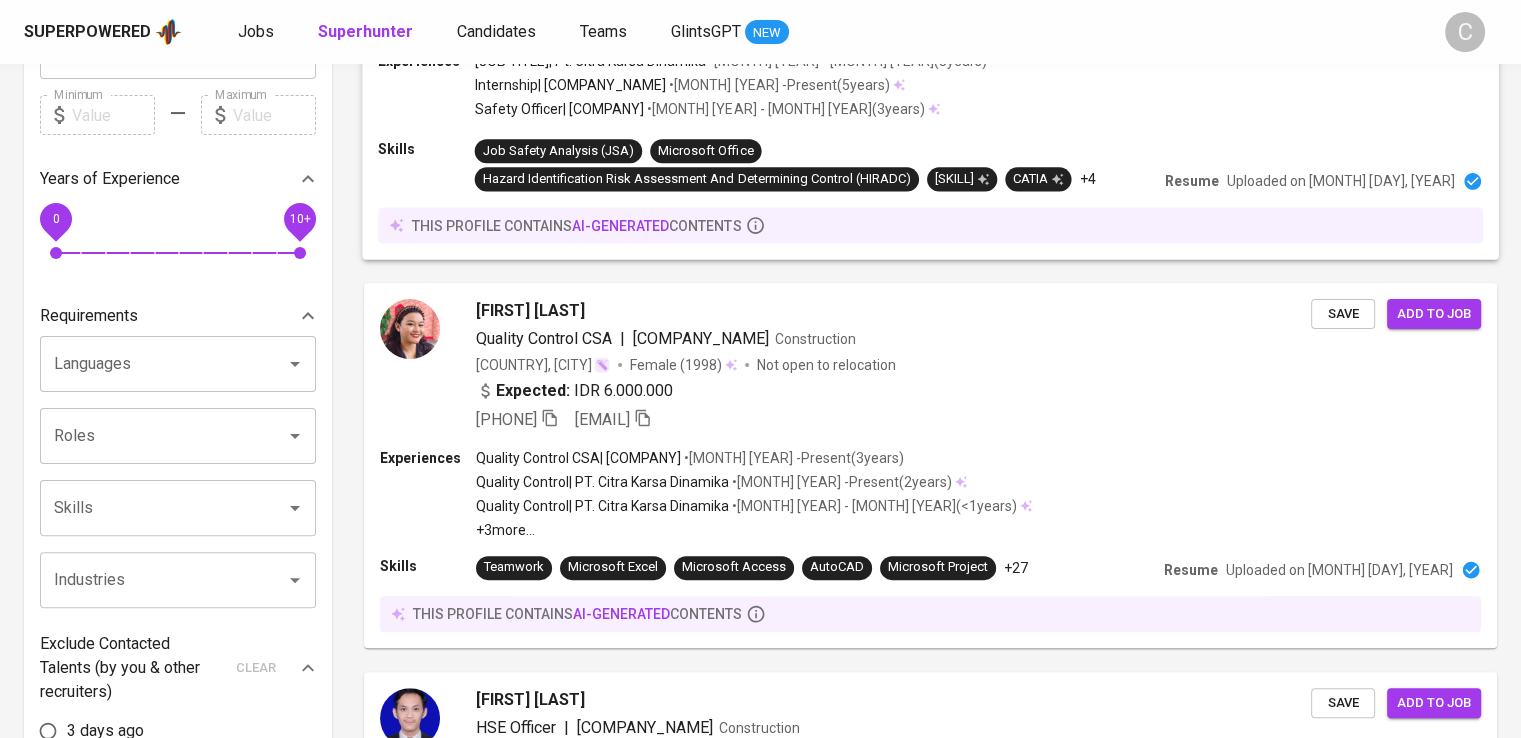 scroll, scrollTop: 0, scrollLeft: 0, axis: both 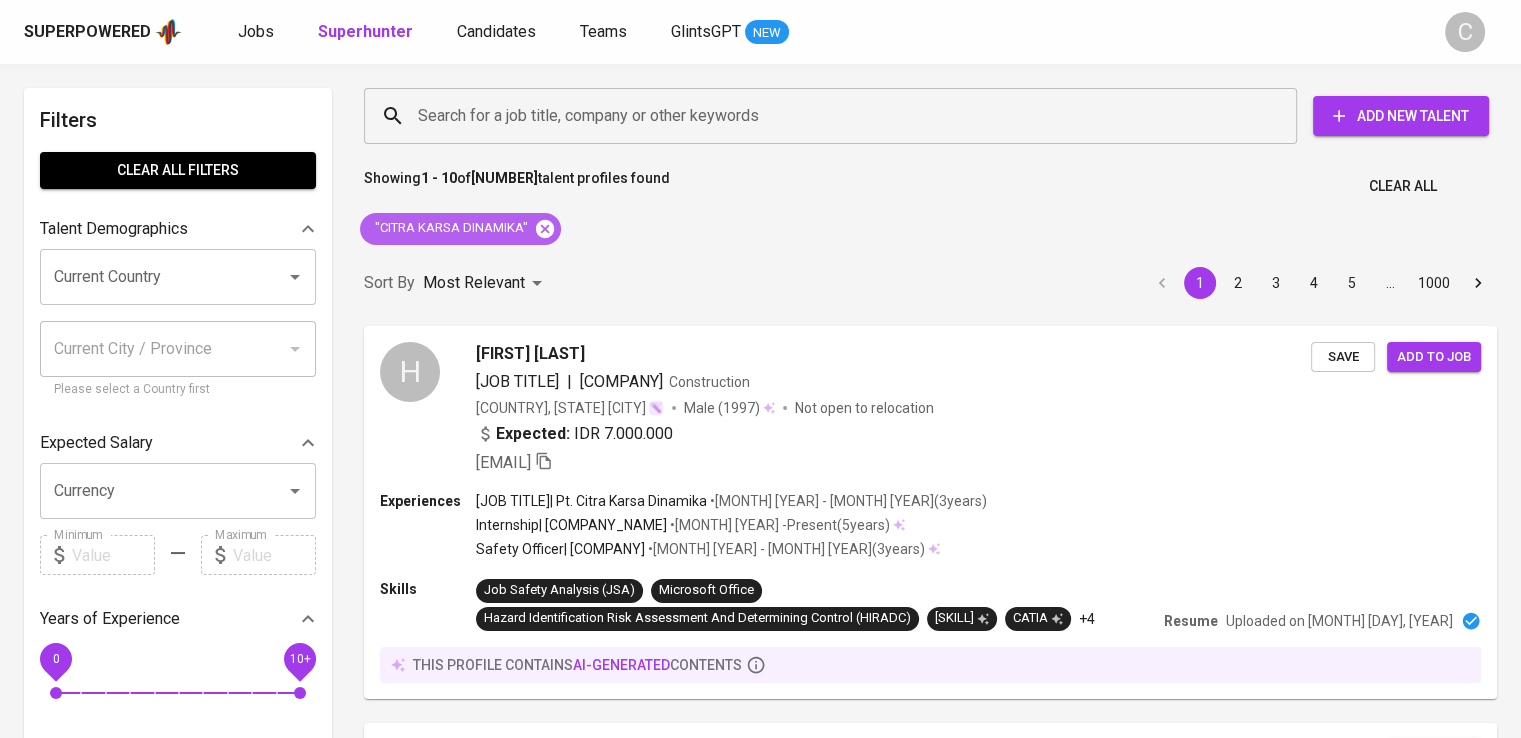 click 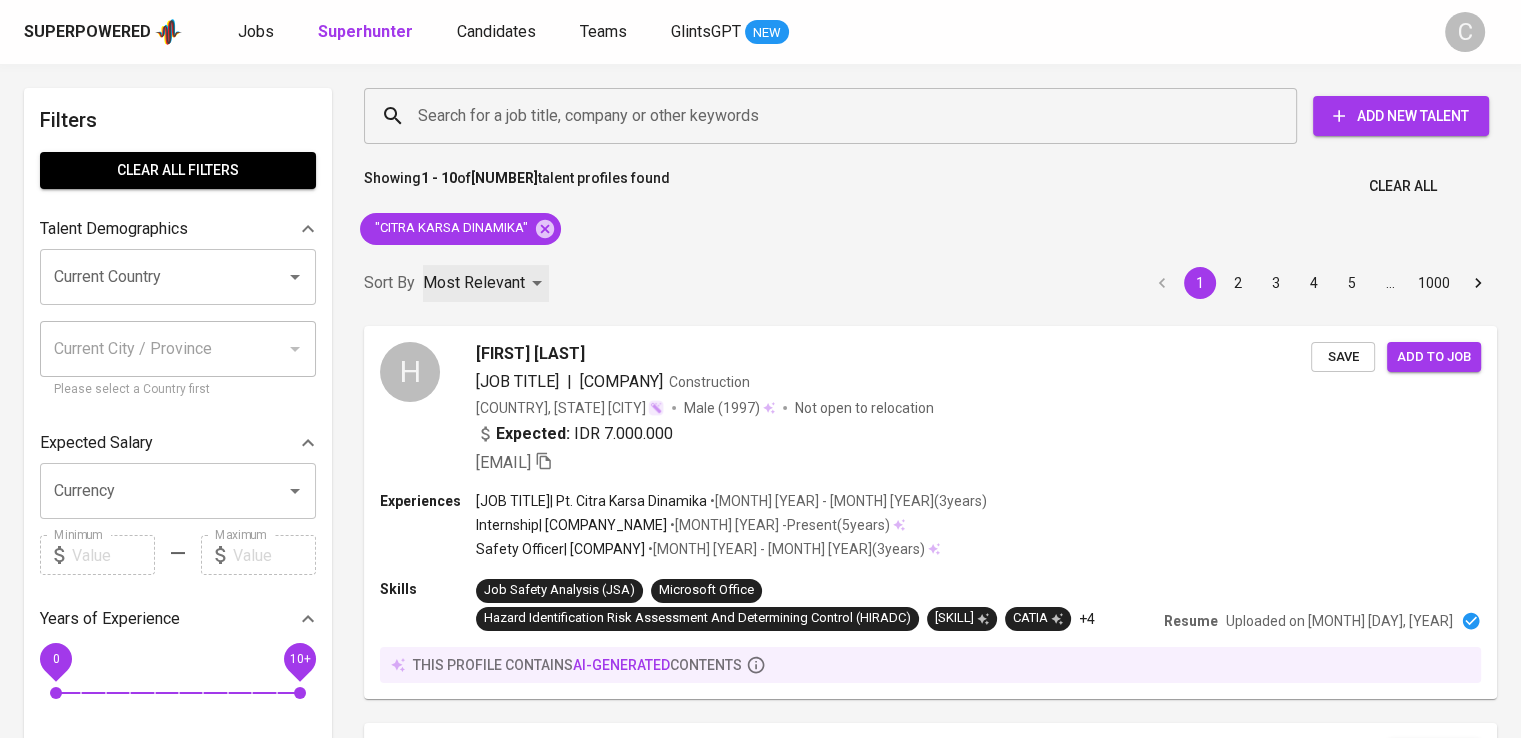 click on "Most Relevant" at bounding box center [486, 283] 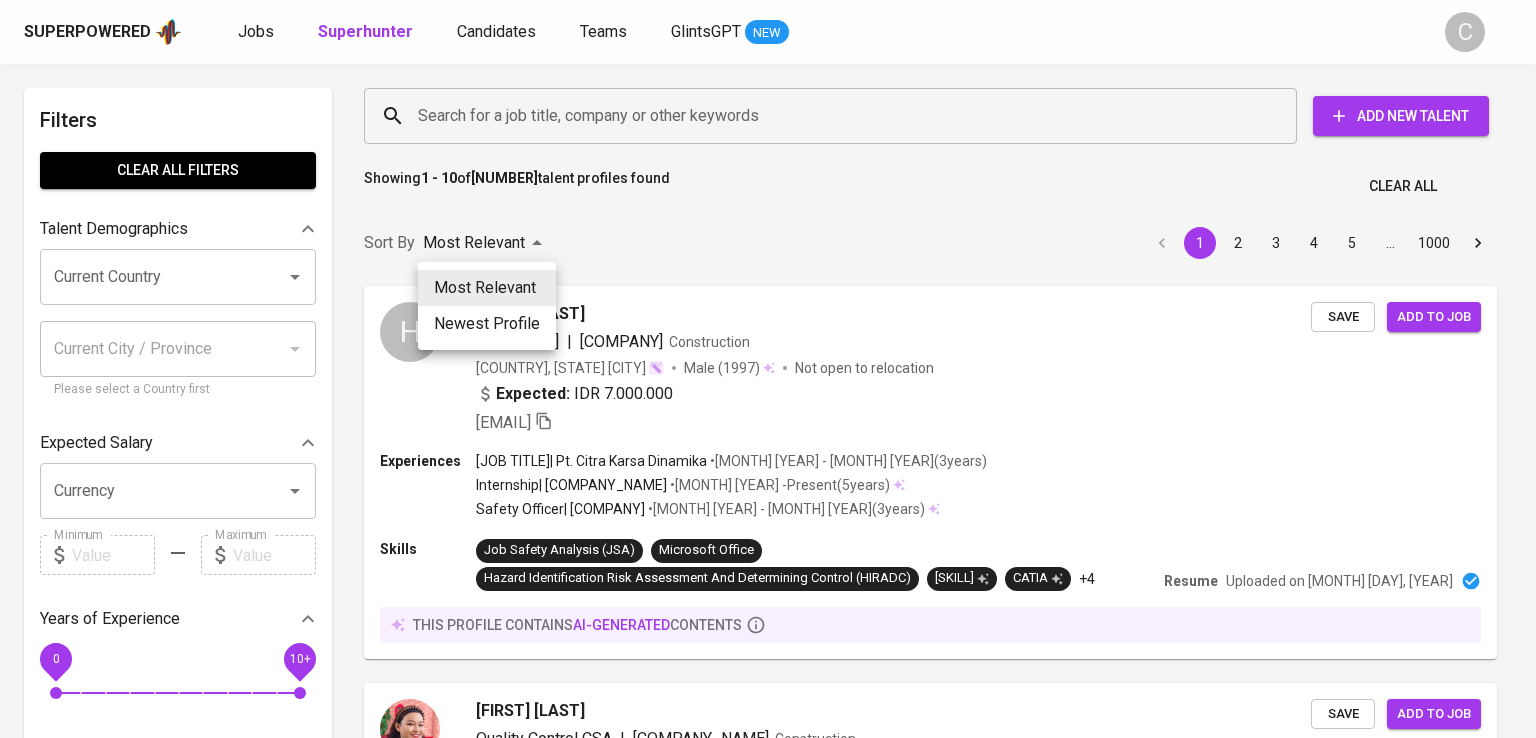 click at bounding box center (768, 369) 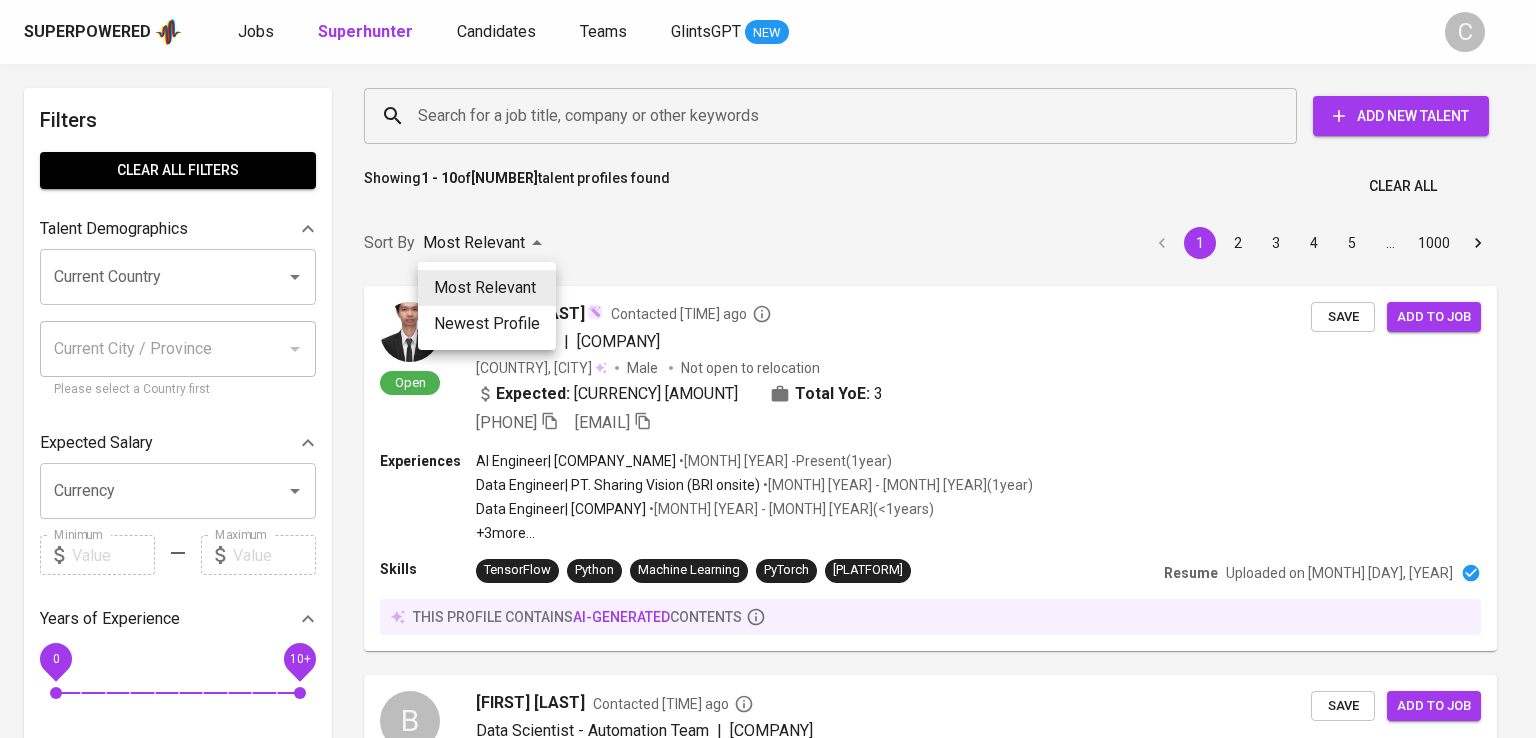click at bounding box center (768, 369) 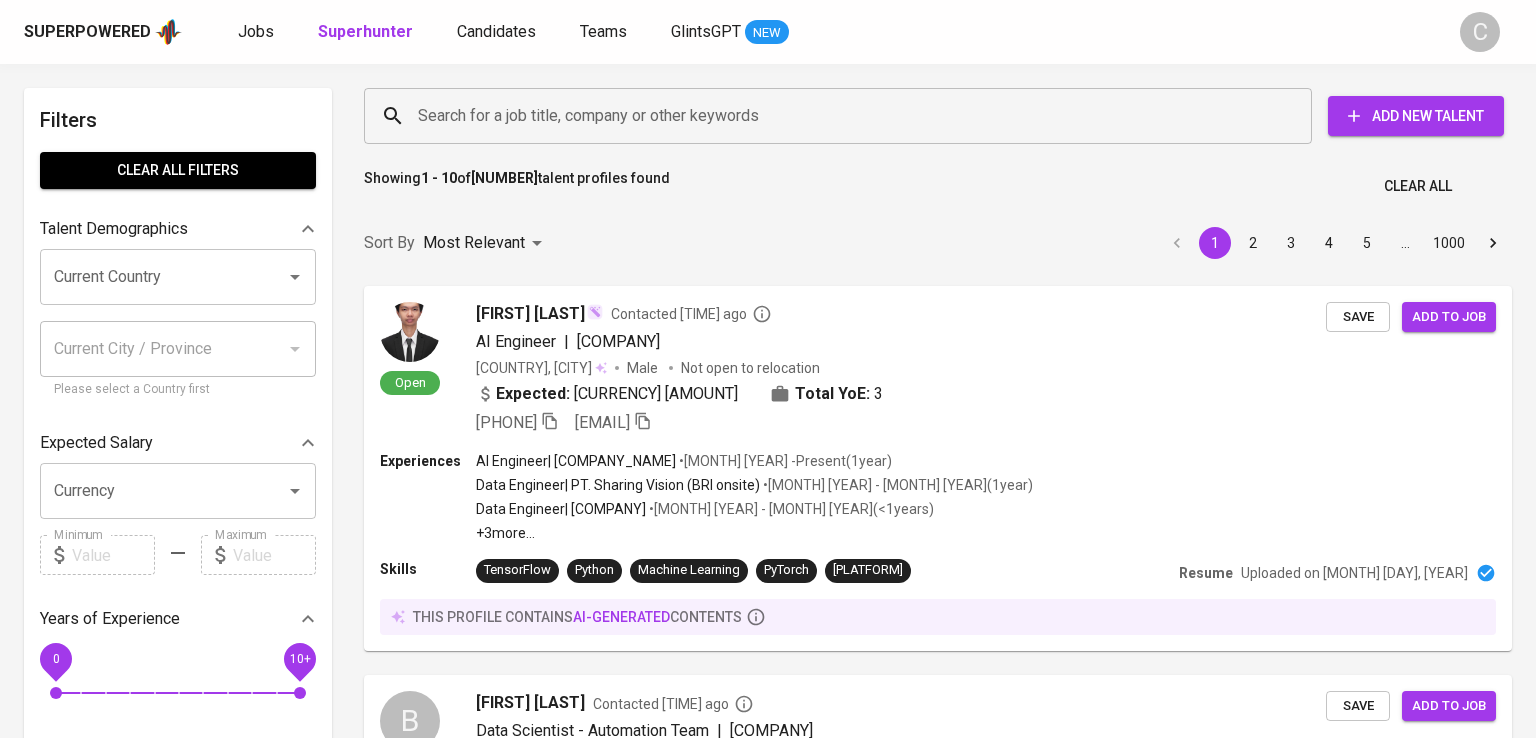 click on "Search for a job title, company or other keywords" at bounding box center [843, 116] 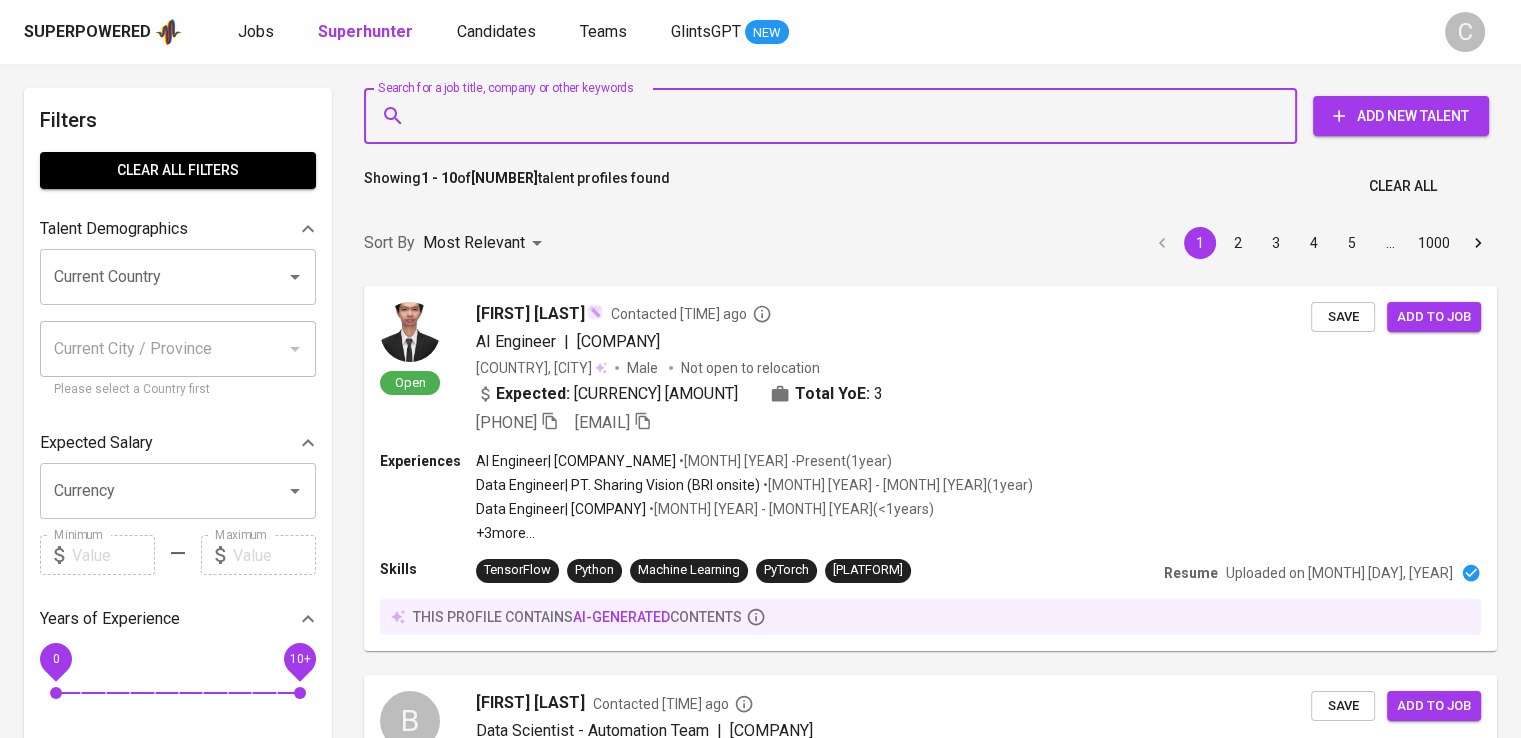 click on "Search for a job title, company or other keywords" at bounding box center [835, 116] 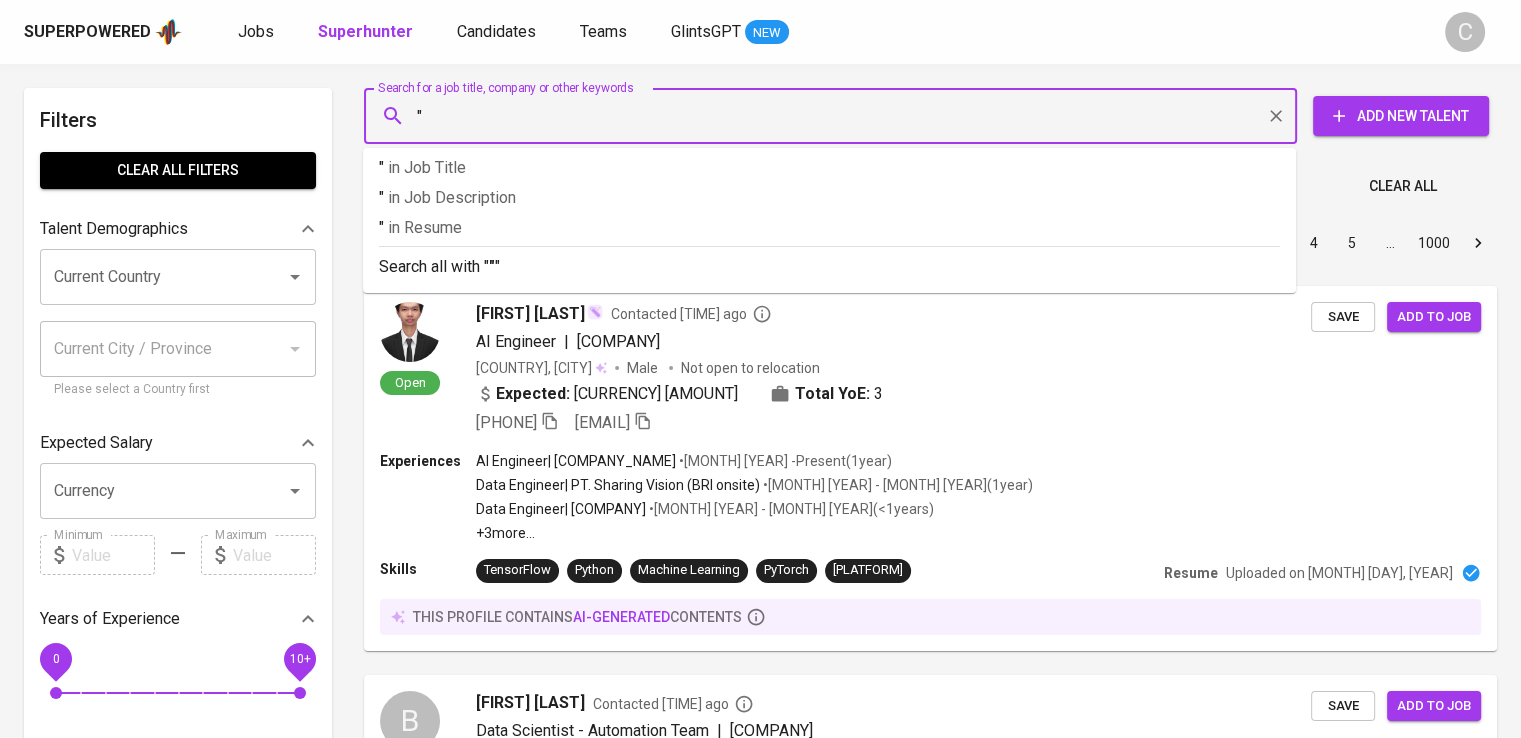 paste on "Nihon Denkei Indonesia" 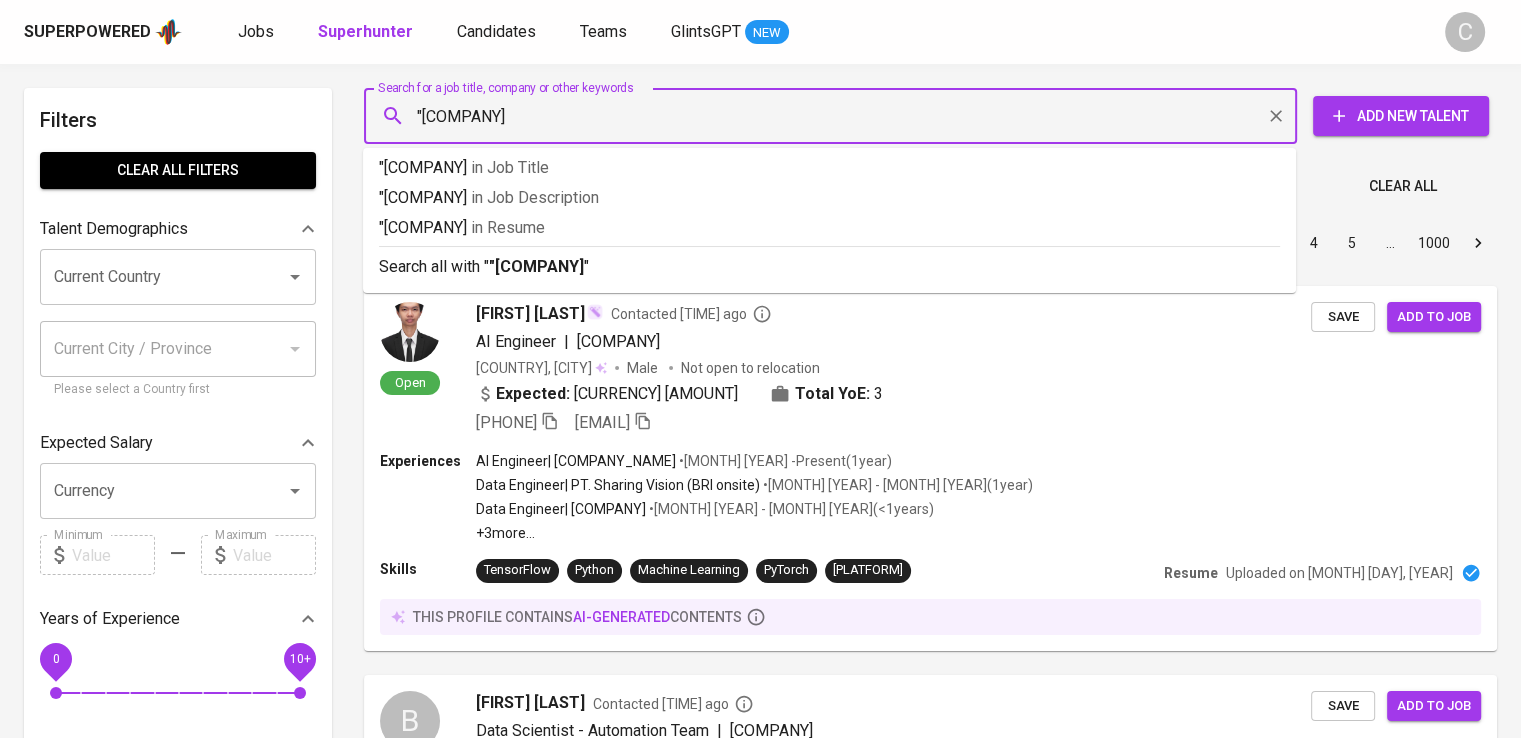 type on ""Nihon Denkei Indonesia"" 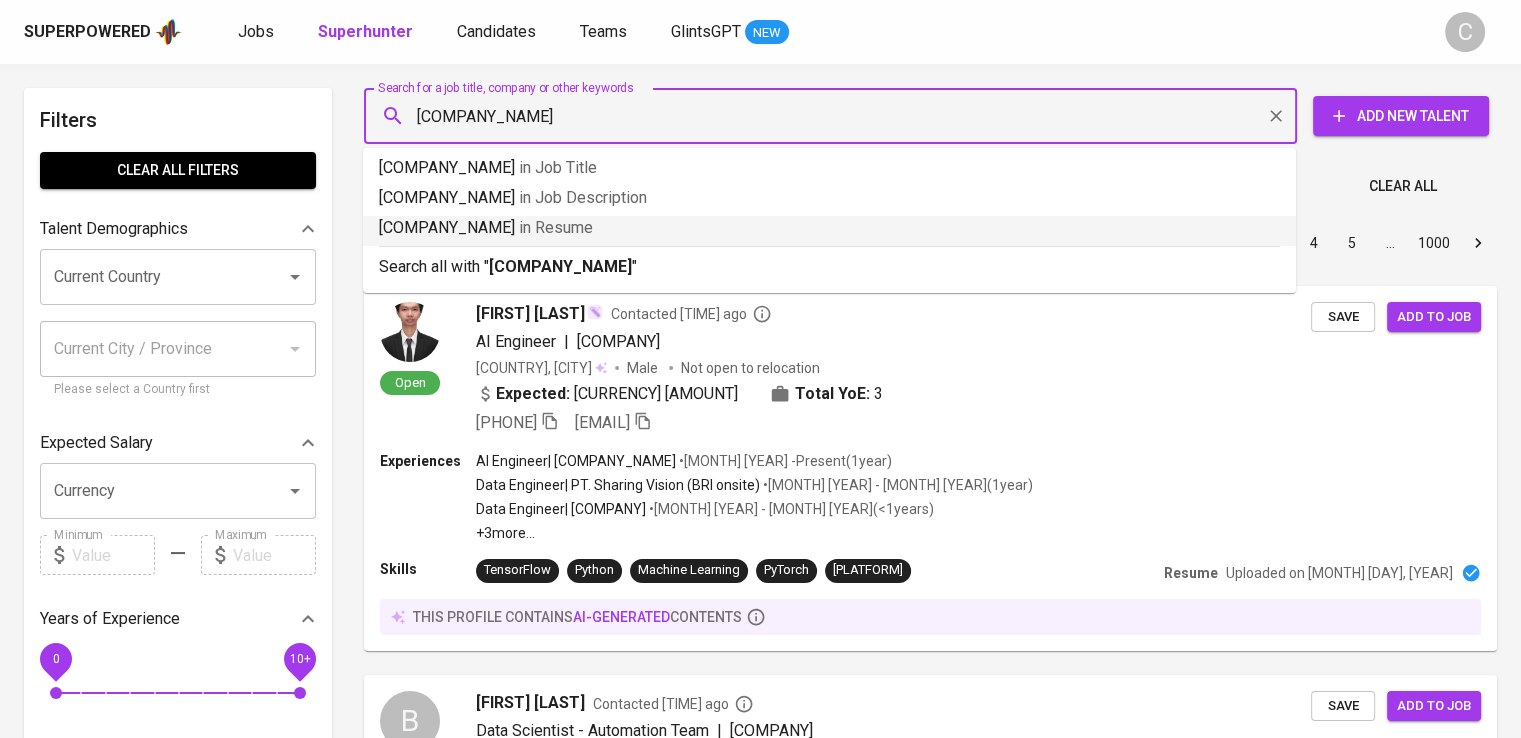 click on "in   Resume" at bounding box center [556, 227] 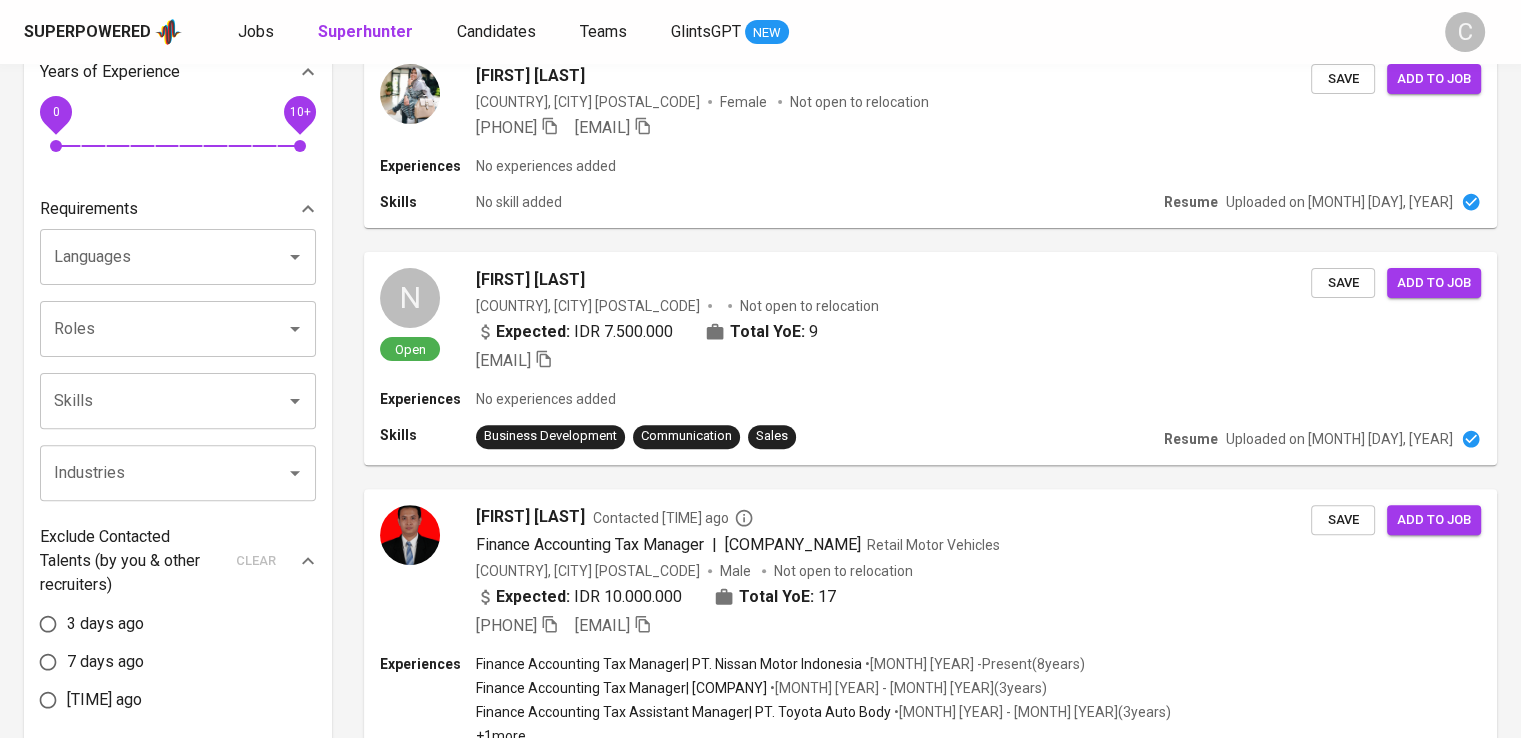 scroll, scrollTop: 0, scrollLeft: 0, axis: both 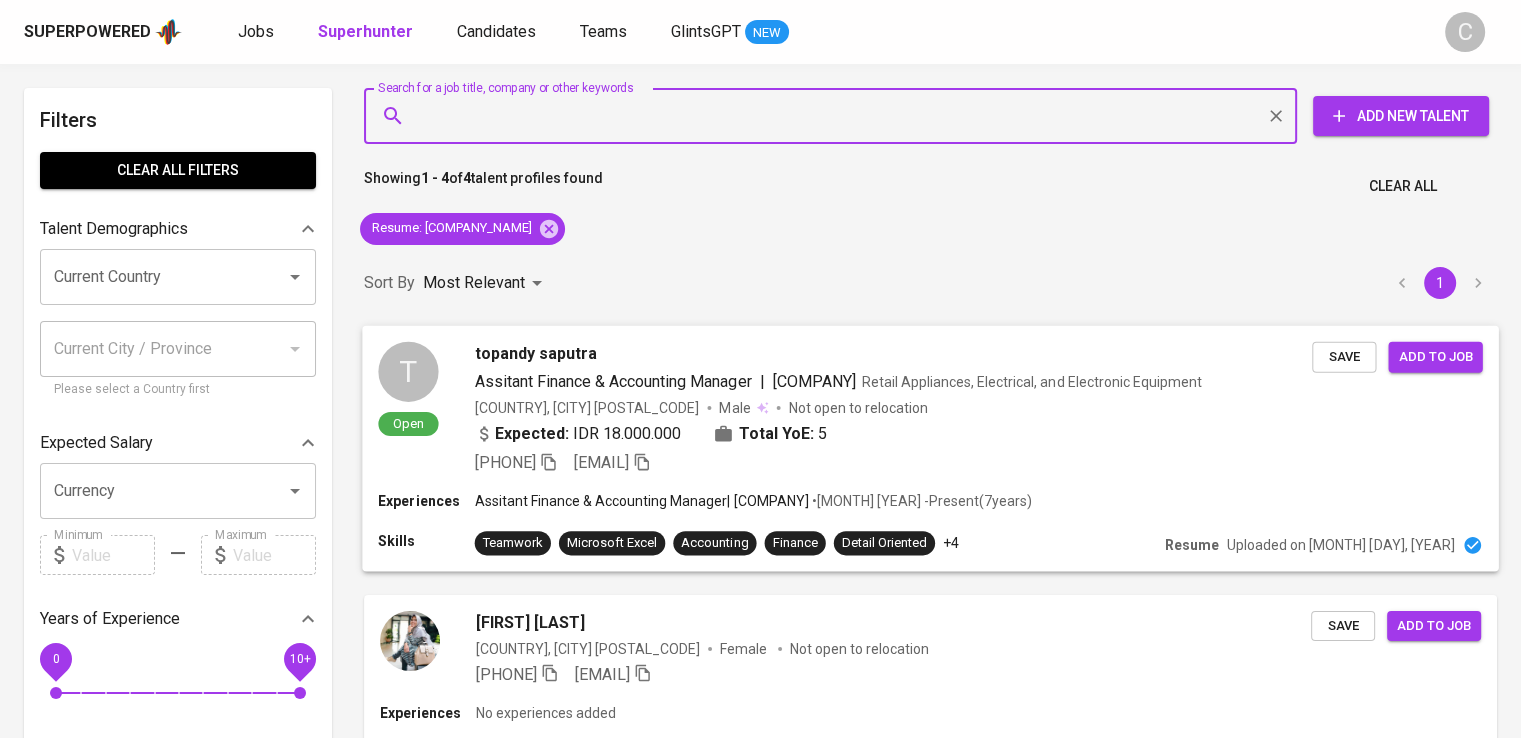 click on "Assitant Finance & Accounting Manager | PT Nihon Denkei Indonesia Retail Appliances, Electrical, and Electronic Equipment" at bounding box center (838, 381) 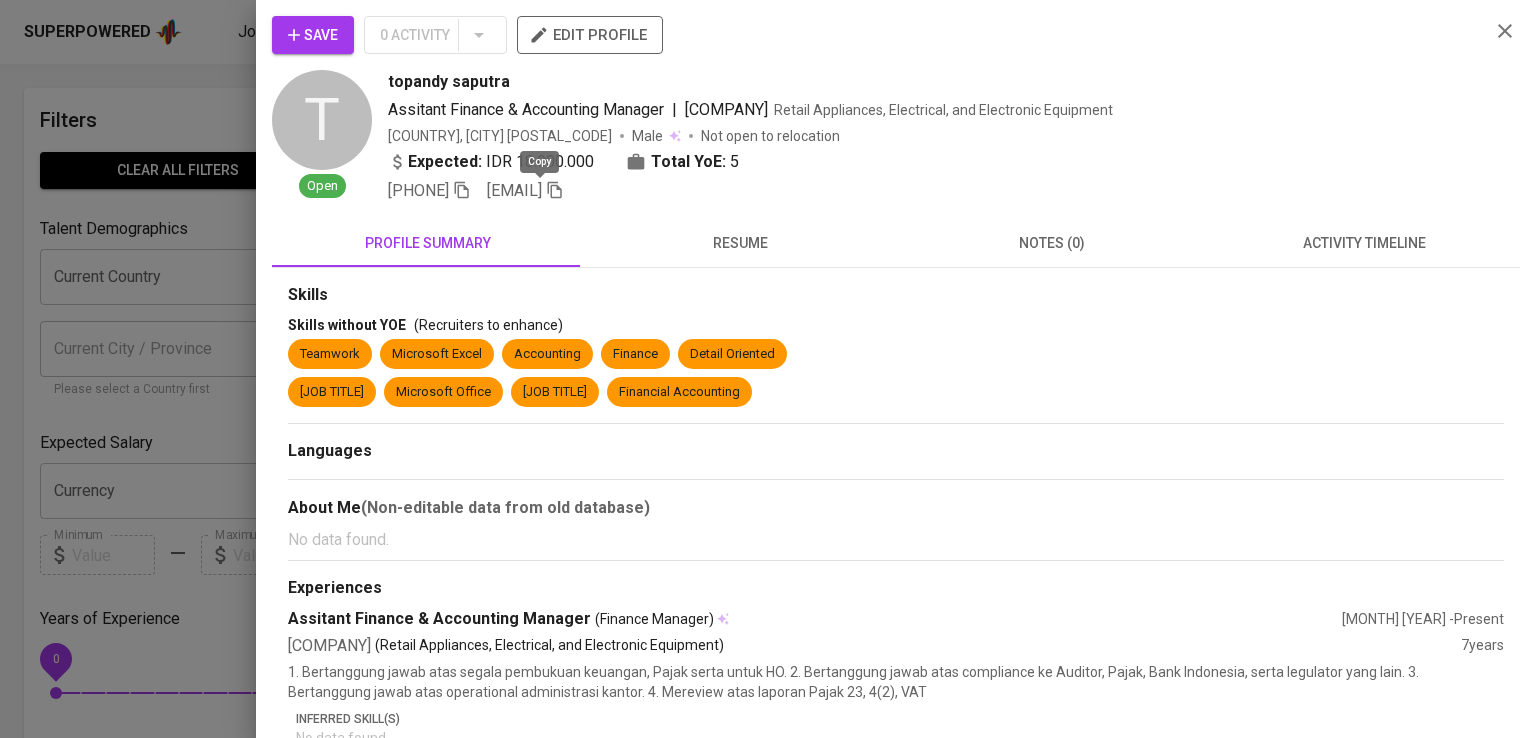 click 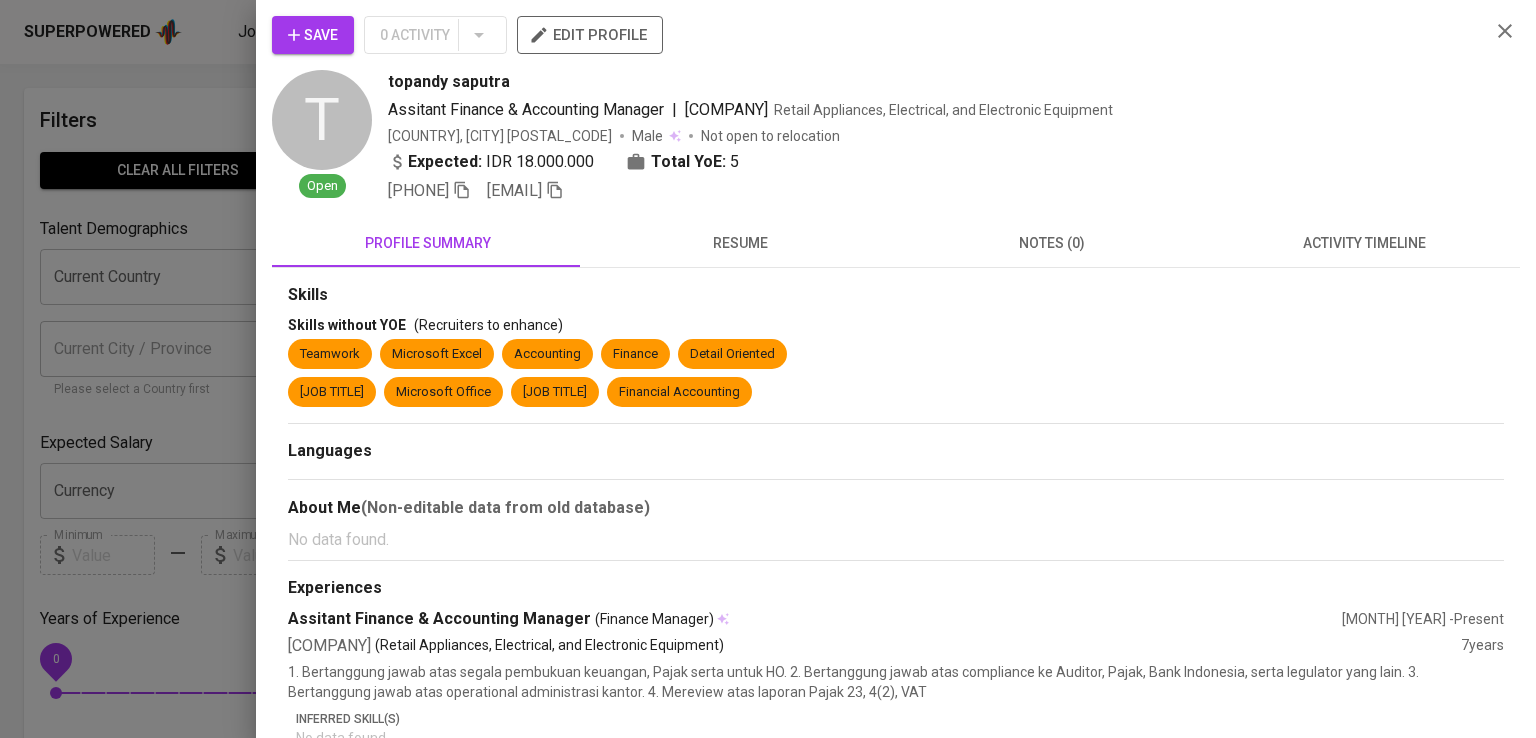 click at bounding box center (768, 369) 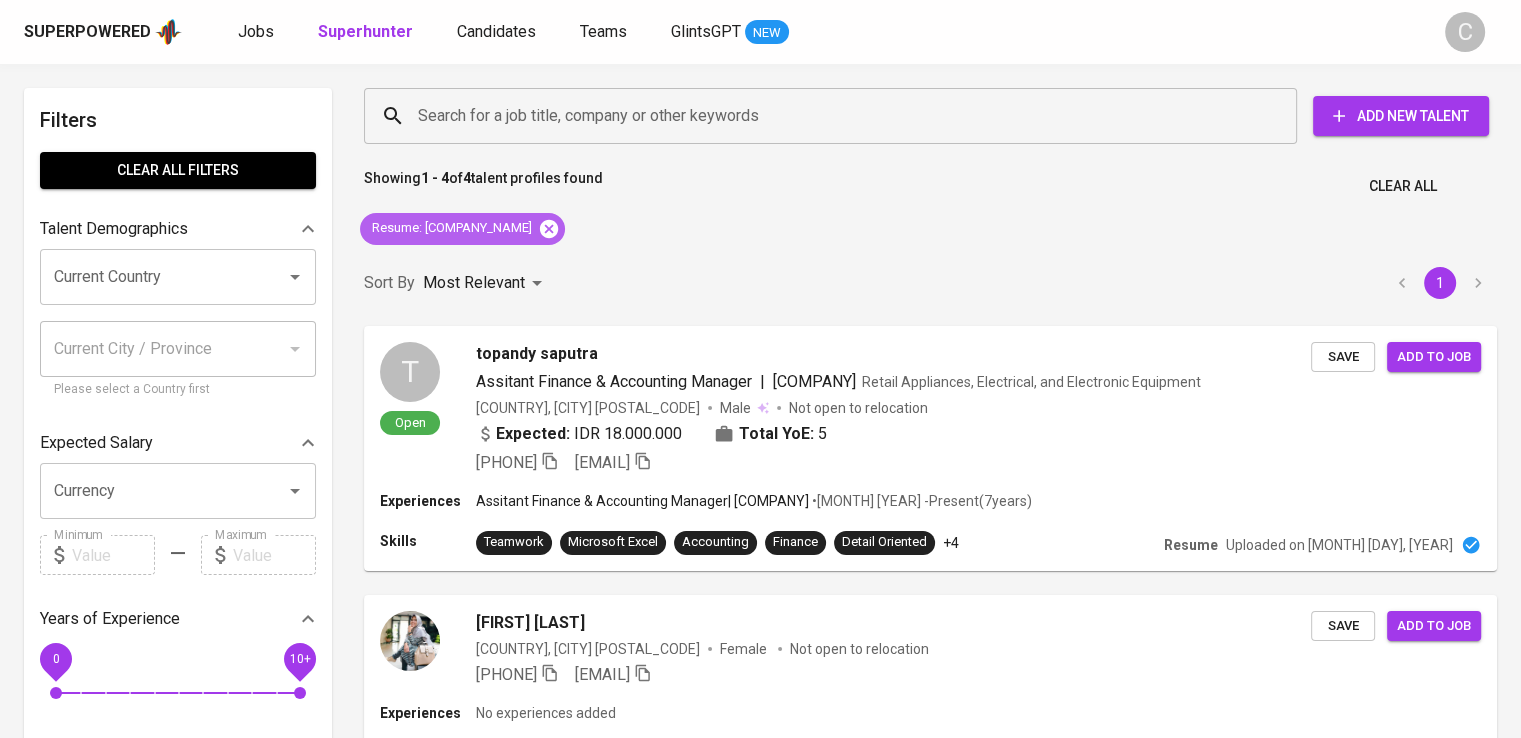 click 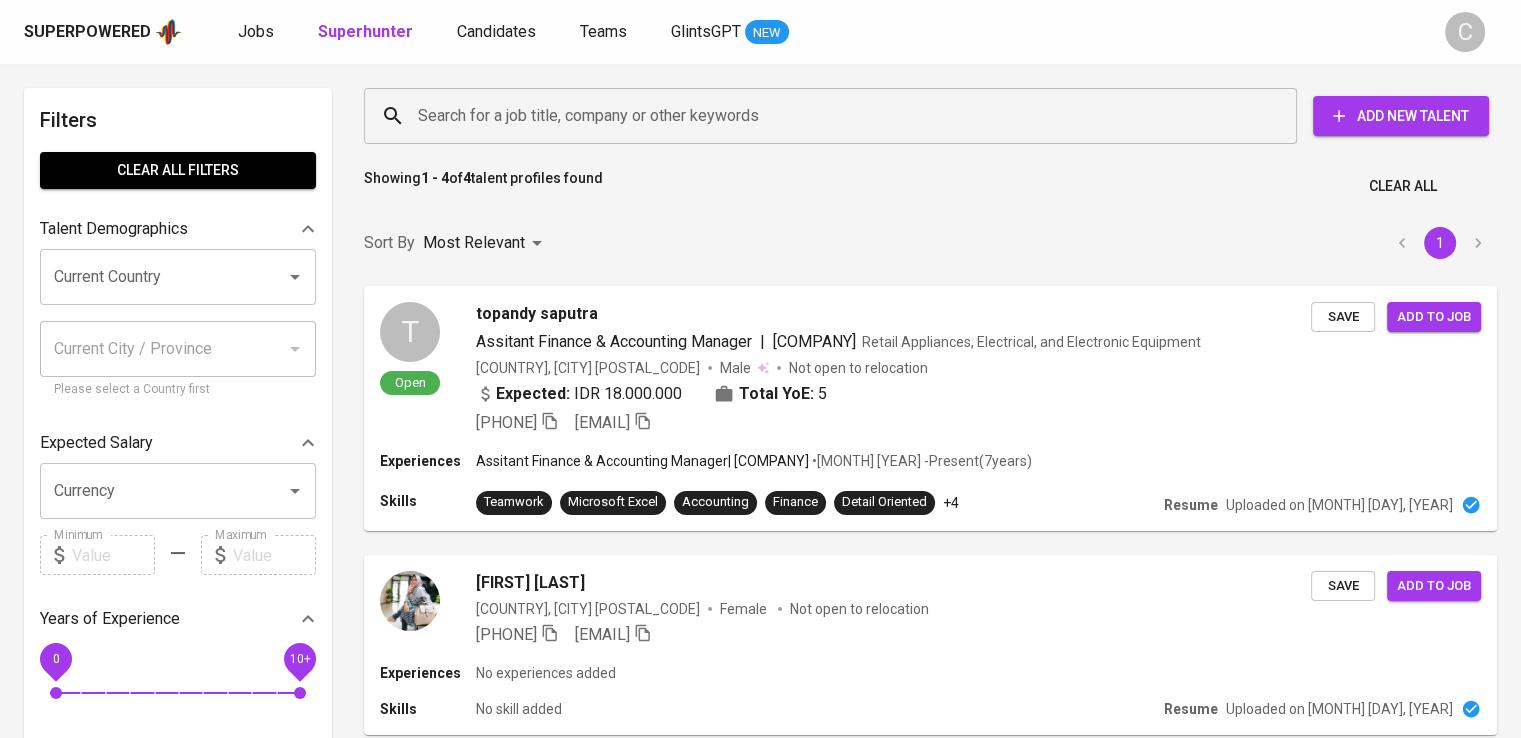 click on "Search for a job title, company or other keywords" at bounding box center [835, 116] 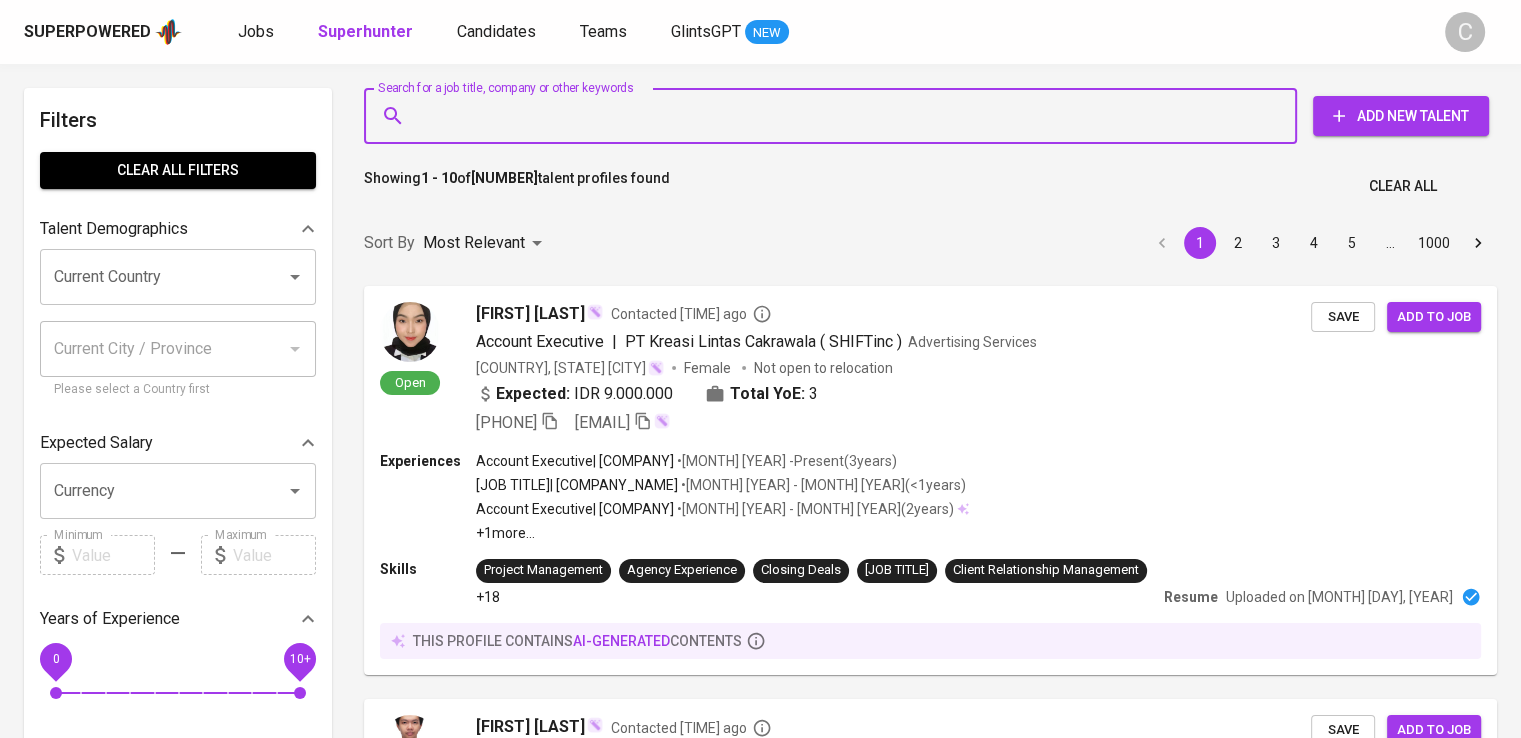 click on "Search for a job title, company or other keywords" at bounding box center [835, 116] 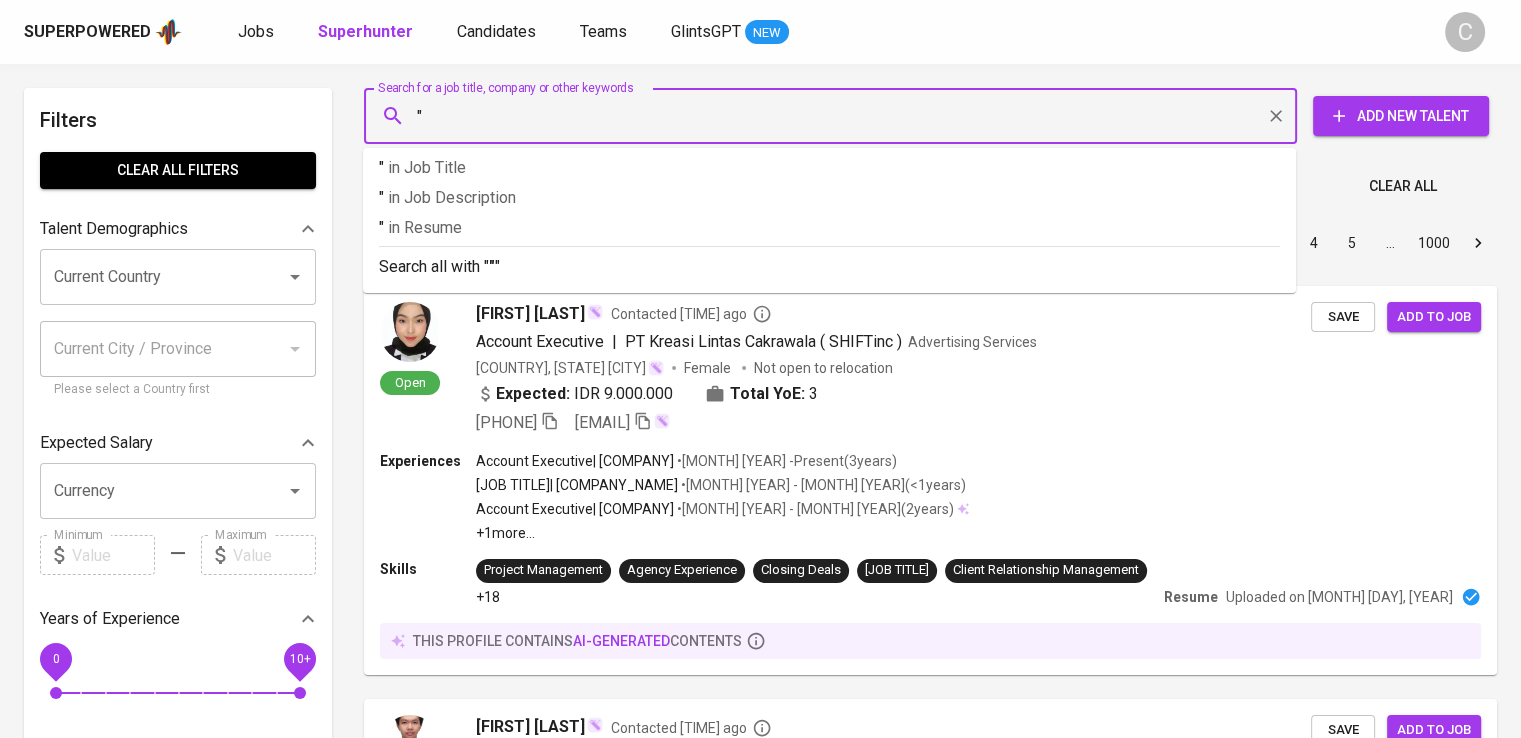 paste on "Flowric Bintang Adi Sentosa" 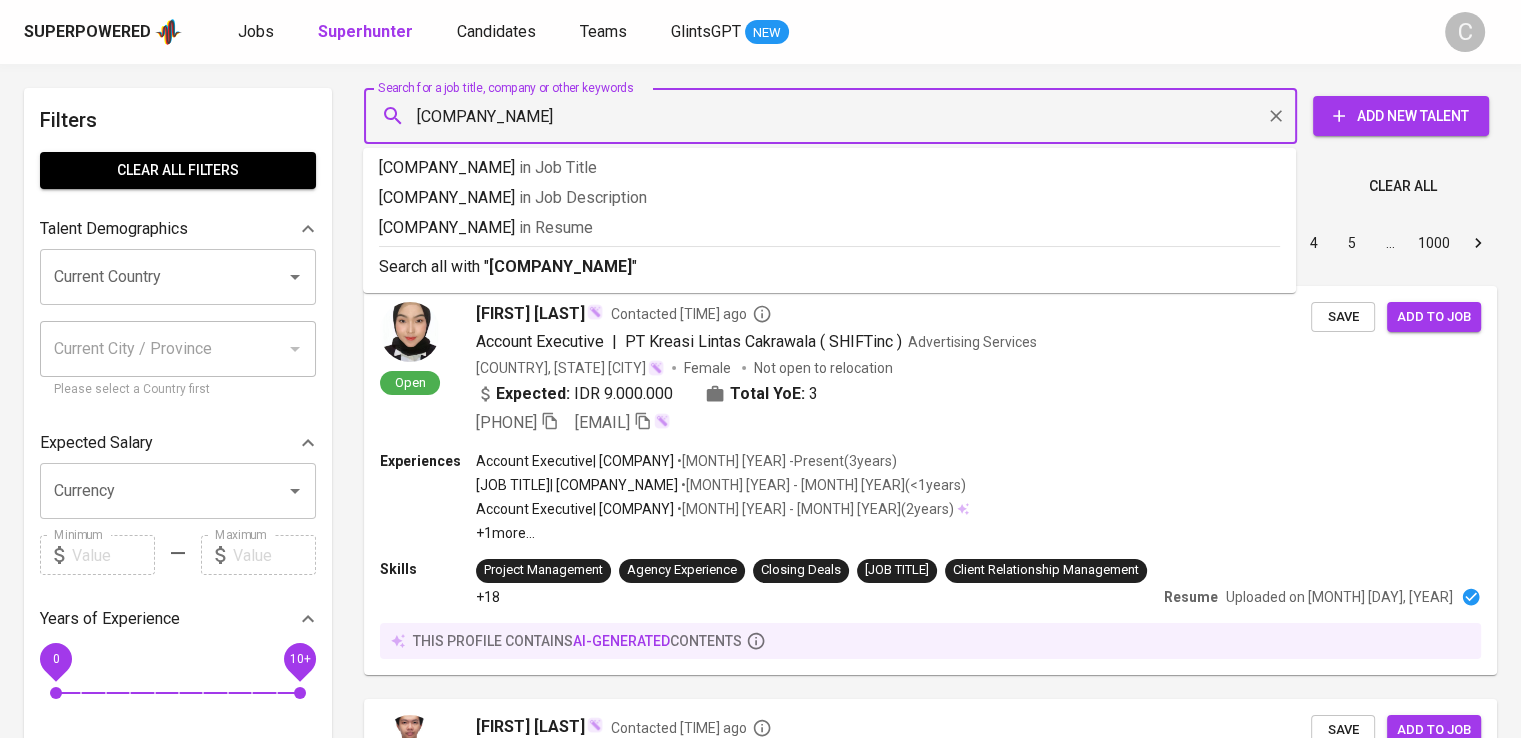 type on ""Flowric Bintang Adi Sentosa"" 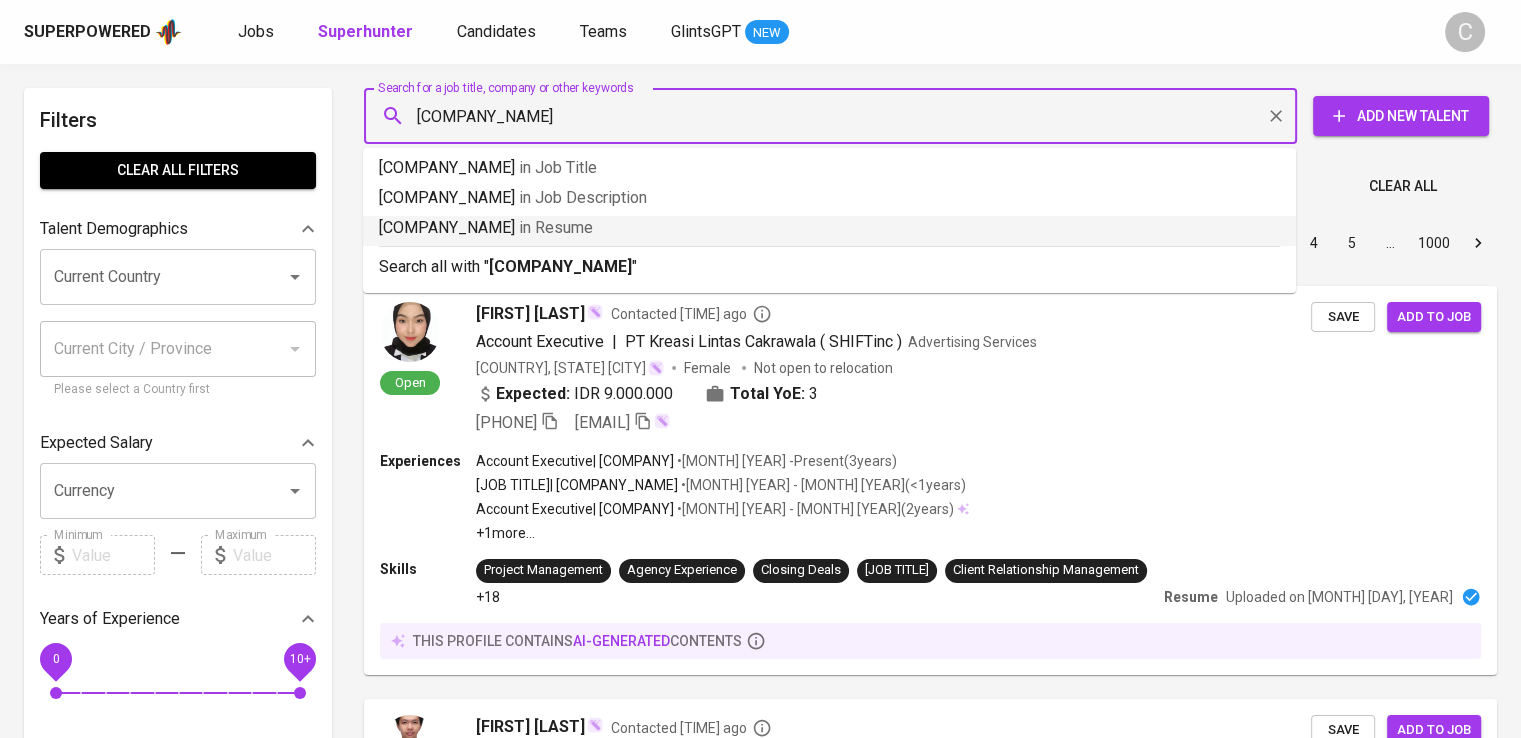 click on "in   Resume" at bounding box center (556, 227) 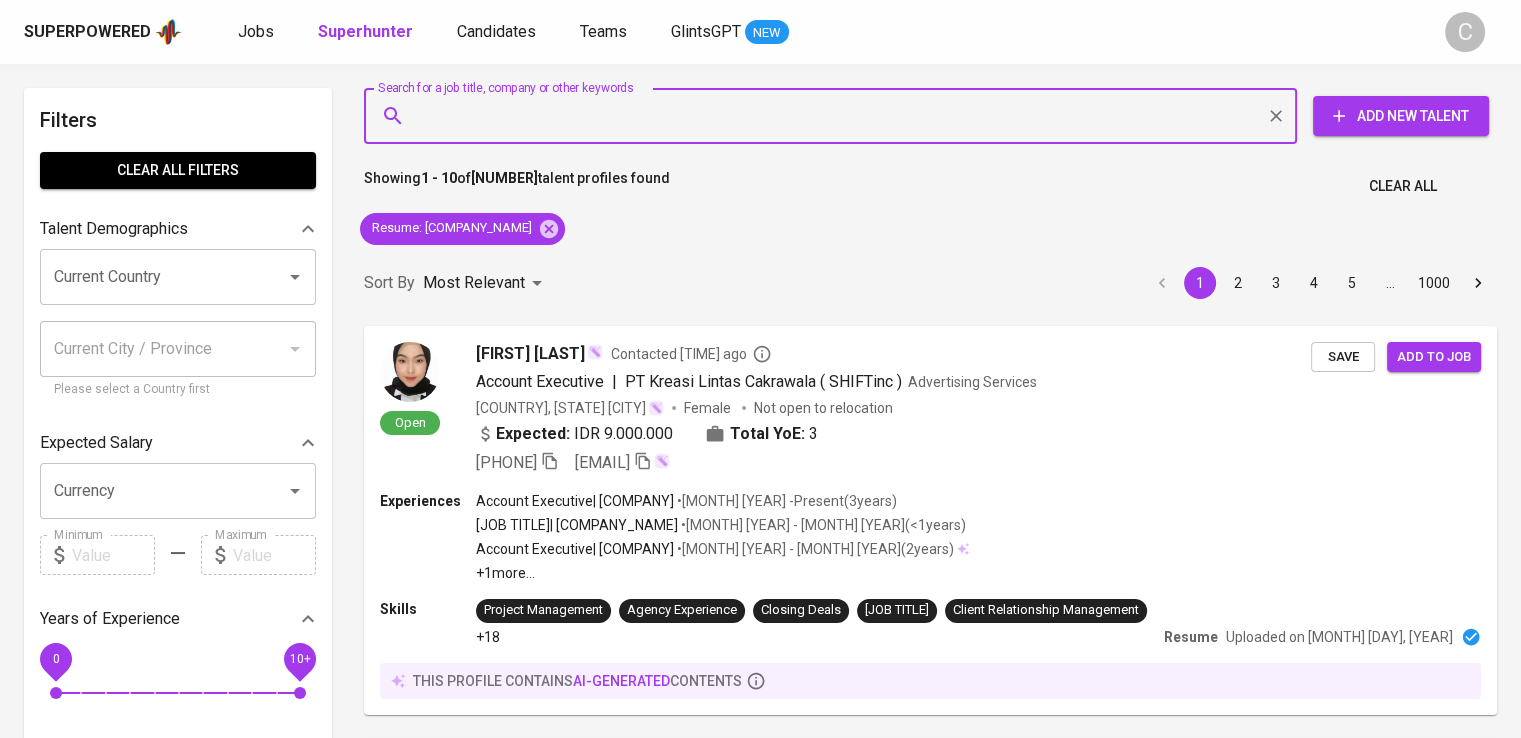 click on "Search for a job title, company or other keywords Search for a job title, company or other keywords Add New Talent Showing  1 - 10  of  12746323  talent profiles found Clear All Resume :   "Flowric Bintang Adi Sentosa" Sort By Most Relevant MOST_RELEVANT 1 2 3 4 5 … 1000 Open Aghnia Zelfy Contacted 6 months ago Account Executive | PT Kreasi Lintas Cakrawala ( SHIFTinc ) Advertising Services Indonesia, DKI Jakarta Female   Not open to relocation Expected:   IDR 9.000.000 Total YoE:   3 +62 857-8021-0593   aghniazlfyar@gmail.com   Save Add to job Experiences Account Executive  | PT Kreasi Lintas Cakrawala ( SHIFTinc )   •  Jan 2022 -  Present  ( 3  years ) Copywriter Intern  | PT Media Nusantara Citra Tbk ( MNC Group )   •  Mar 2021 - Jun 2021  ( <1  years ) Account Executive  | PT Kreasi Lintas Cakrawala (SHIFT Inc)   •  Jan 2022 - Jun 2024  ( 2  years ) +1  more ... Skills Project Management Agency Experience Closing Deals Account Management Client Relationship Management +18 Resume Open" at bounding box center (930, 2142) 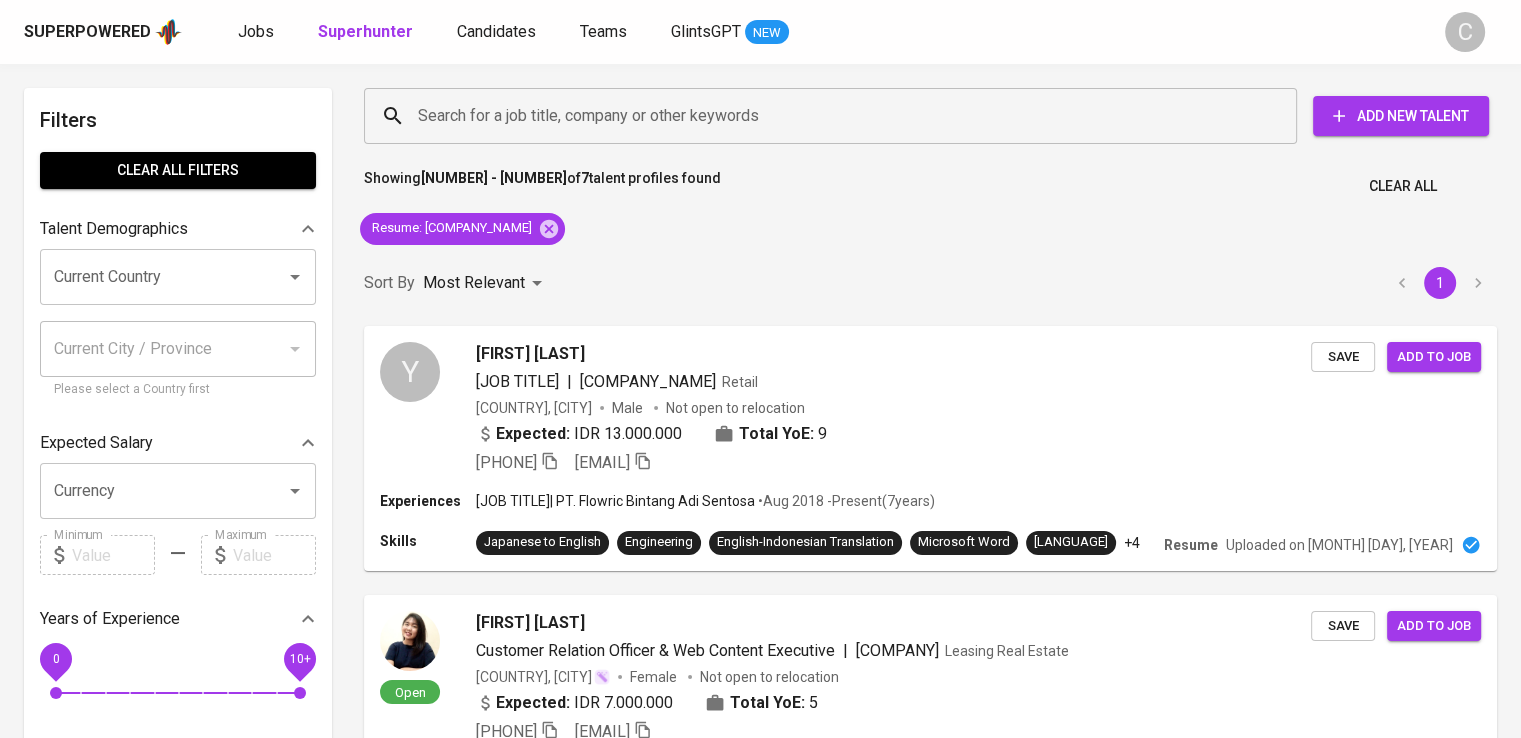 click on "Search for a job title, company or other keywords Search for a job title, company or other keywords Add New Talent Showing  1 - 7  of  7  talent profiles found Clear All Resume :   "Flowric Bintang Adi Sentosa" Sort By Most Relevant MOST_RELEVANT 1 Y Yohanes Sinaga Assistant Manager | PT. Flowric Bintang Adi Sentosa Retail Indonesia, Tangerang Male   Not open to relocation Expected:   IDR 13.000.000 Total YoE:   9 +62 878-7164-6977   sinagayohanes@gmail.com   Save Add to job Experiences Assistant Manager  | PT. Flowric Bintang Adi Sentosa   •  Aug 2018 -  Present  ( 7  years ) Skills Japanese to English Engineering English-Indonesian Translation Microsoft Word Japanese Speaking +4 Resume Uploaded on Oct 27, 2022 Open nisrina rohaina suparman Customer Relation Officer & Web Content Executive | Omega Hotel Management Leasing Real Estate Indonesia, Kab. Bekasi Female   Not open to relocation Expected:   IDR 7.000.000 Total YoE:   5 +62 857-7105-1035   nisrinarohainasuparman@gmail.com   Save   )" at bounding box center (930, 1341) 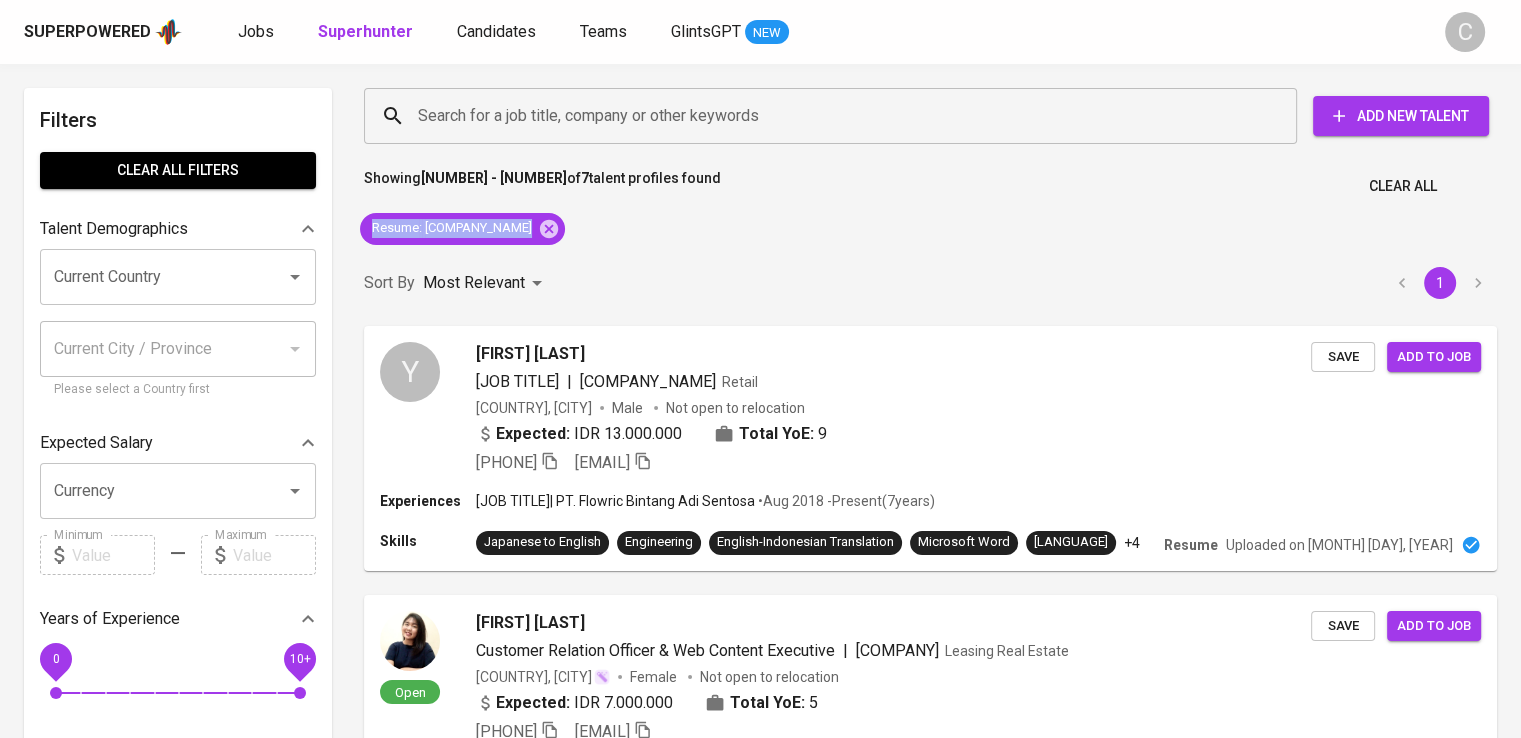click on "Search for a job title, company or other keywords Search for a job title, company or other keywords Add New Talent Showing  1 - 7  of  7  talent profiles found Clear All Resume :   "Flowric Bintang Adi Sentosa" Sort By Most Relevant MOST_RELEVANT 1 Y Yohanes Sinaga Assistant Manager | PT. Flowric Bintang Adi Sentosa Retail Indonesia, Tangerang Male   Not open to relocation Expected:   IDR 13.000.000 Total YoE:   9 +62 878-7164-6977   sinagayohanes@gmail.com   Save Add to job Experiences Assistant Manager  | PT. Flowric Bintang Adi Sentosa   •  Aug 2018 -  Present  ( 7  years ) Skills Japanese to English Engineering English-Indonesian Translation Microsoft Word Japanese Speaking +4 Resume Uploaded on Oct 27, 2022 Open nisrina rohaina suparman Customer Relation Officer & Web Content Executive | Omega Hotel Management Leasing Real Estate Indonesia, Kab. Bekasi Female   Not open to relocation Expected:   IDR 7.000.000 Total YoE:   5 +62 857-7105-1035   nisrinarohainasuparman@gmail.com   Save   )" at bounding box center (930, 1341) 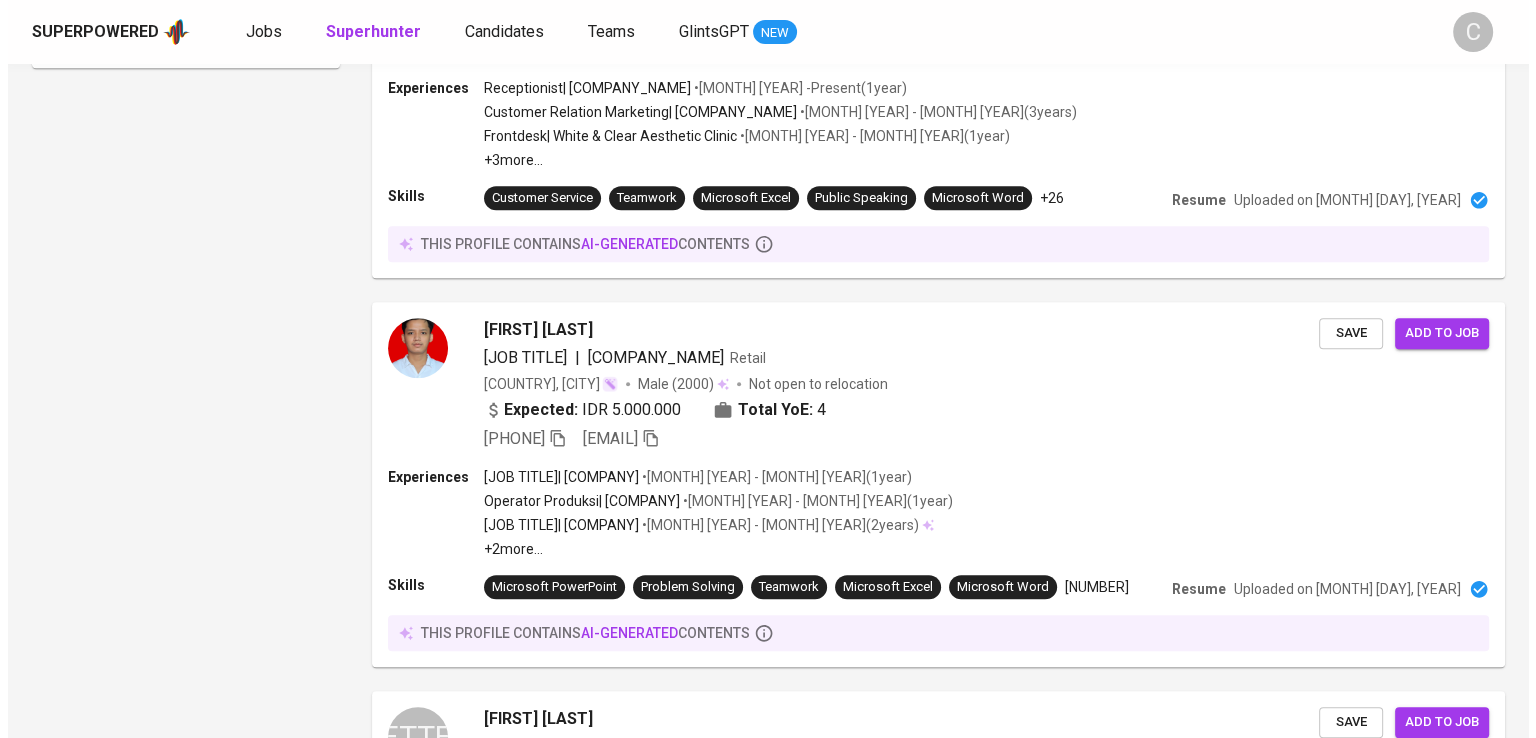 scroll, scrollTop: 0, scrollLeft: 0, axis: both 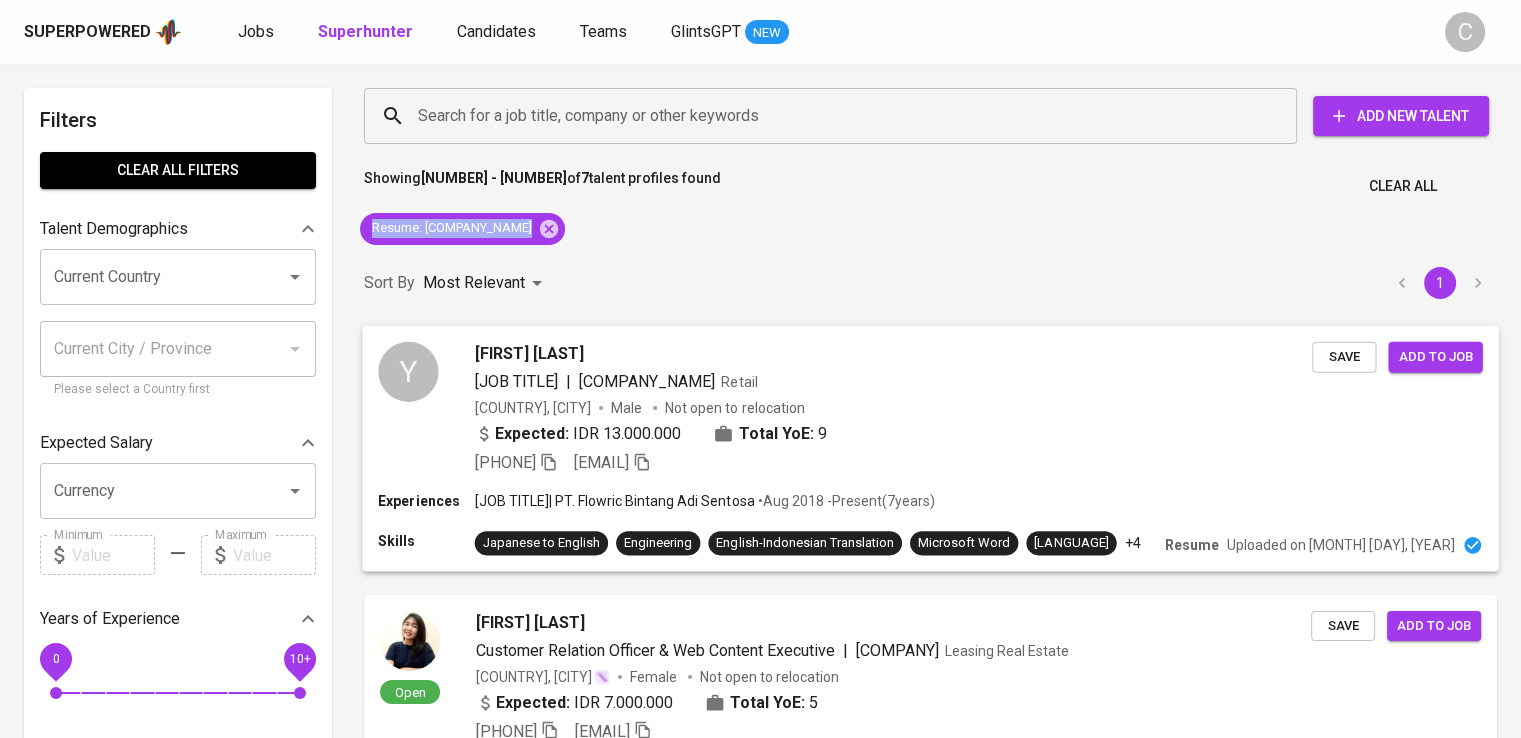 click on "Yohanes Sinaga" at bounding box center [894, 353] 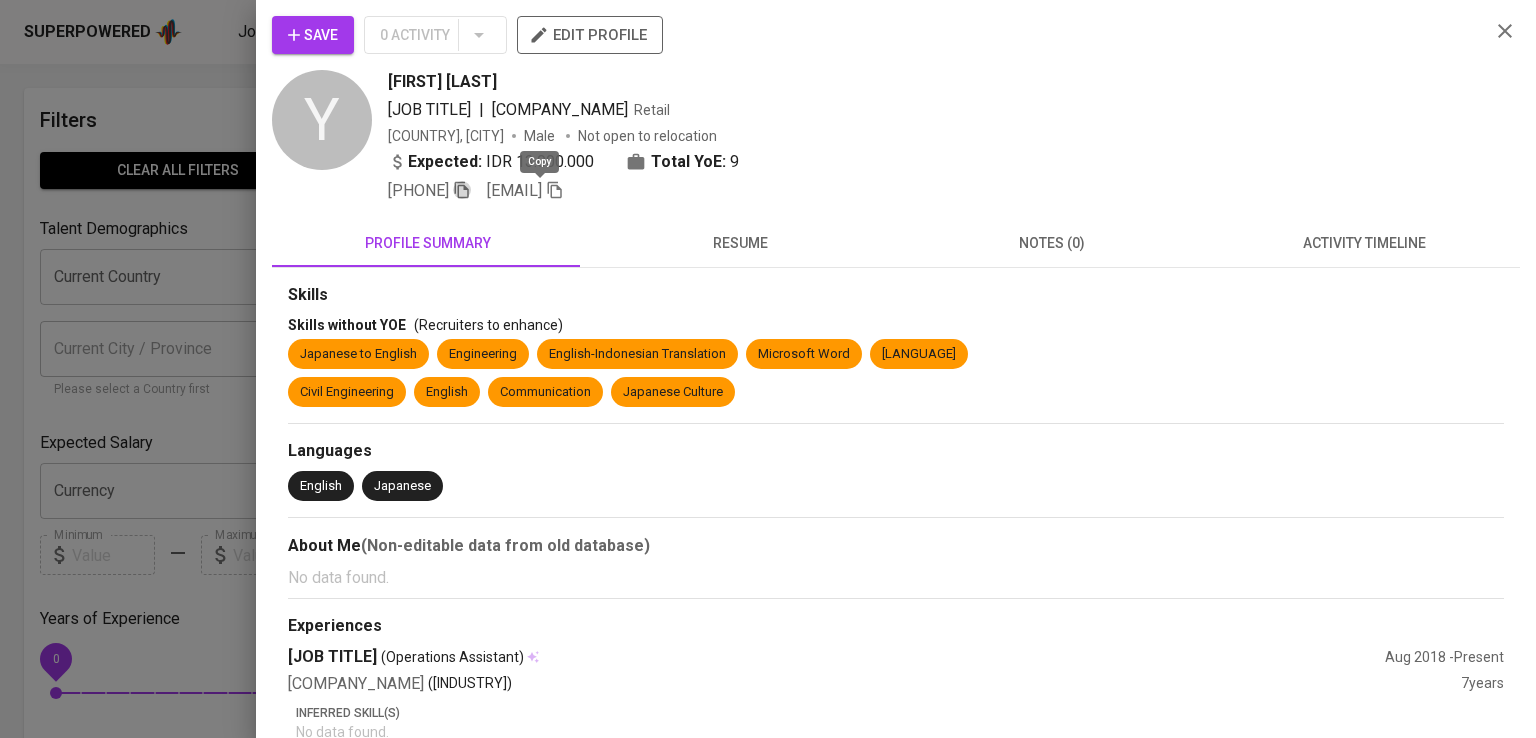 click 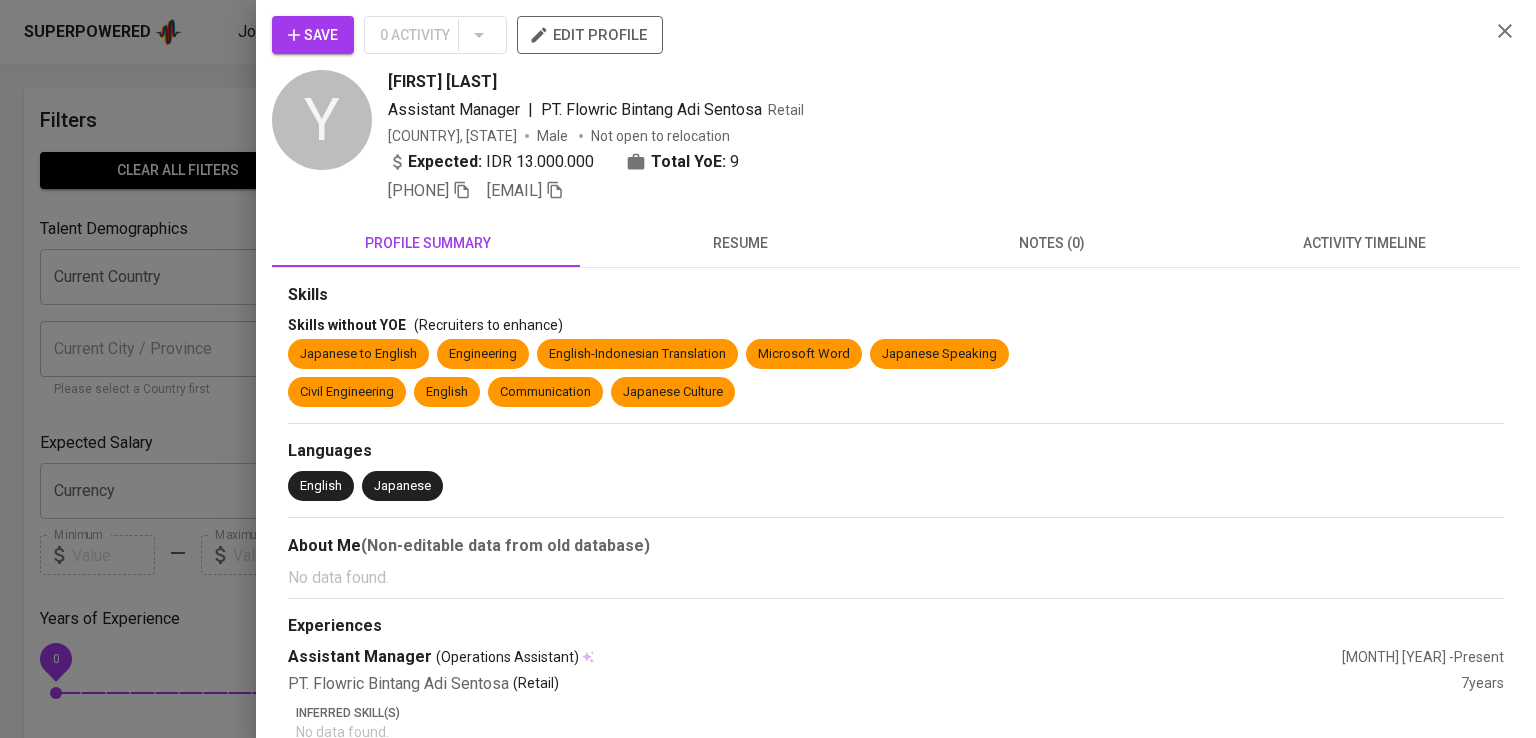 scroll, scrollTop: 0, scrollLeft: 0, axis: both 